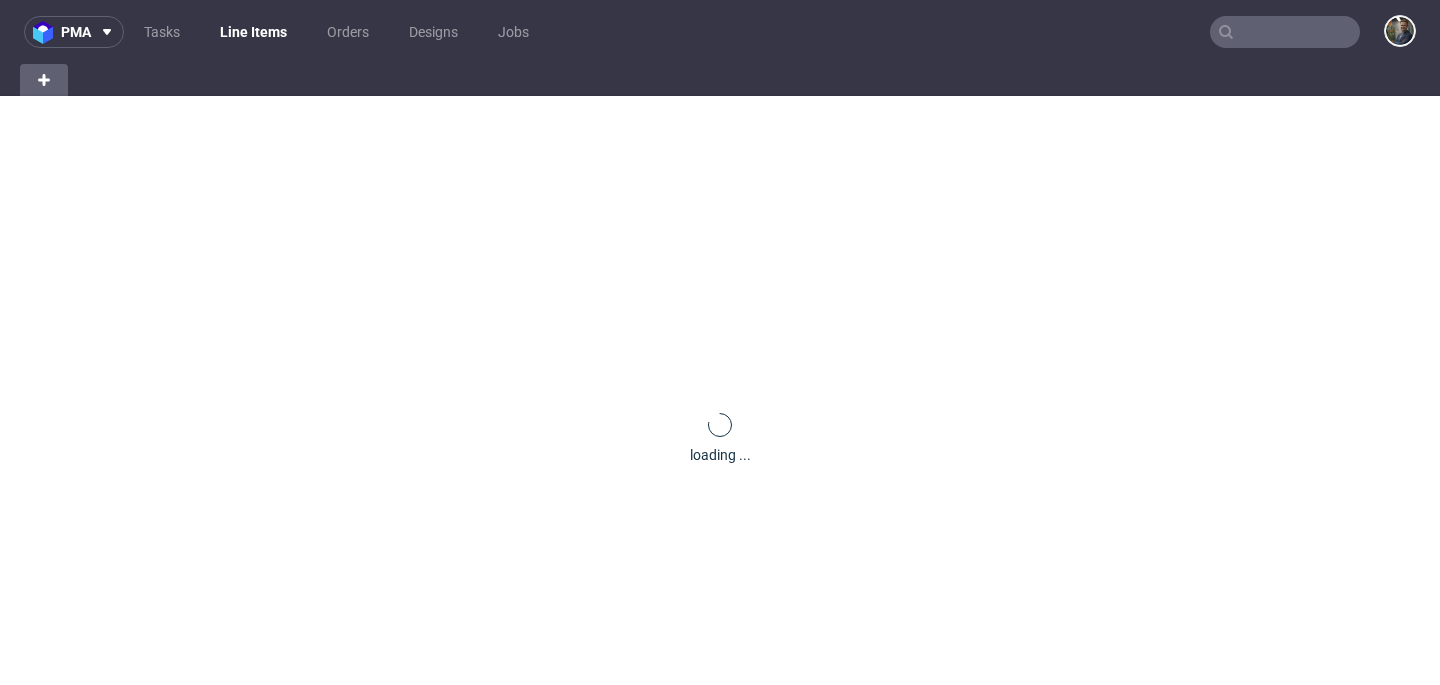 scroll, scrollTop: 0, scrollLeft: 0, axis: both 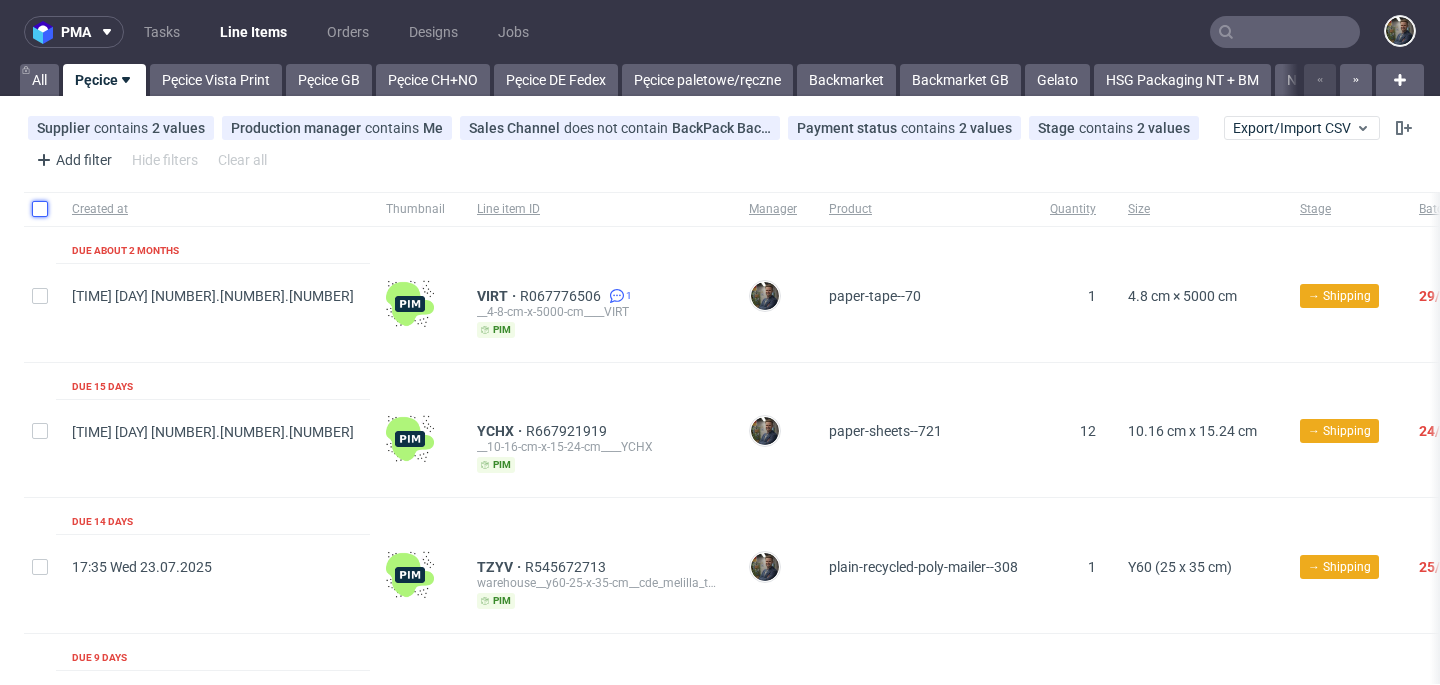 click at bounding box center [40, 209] 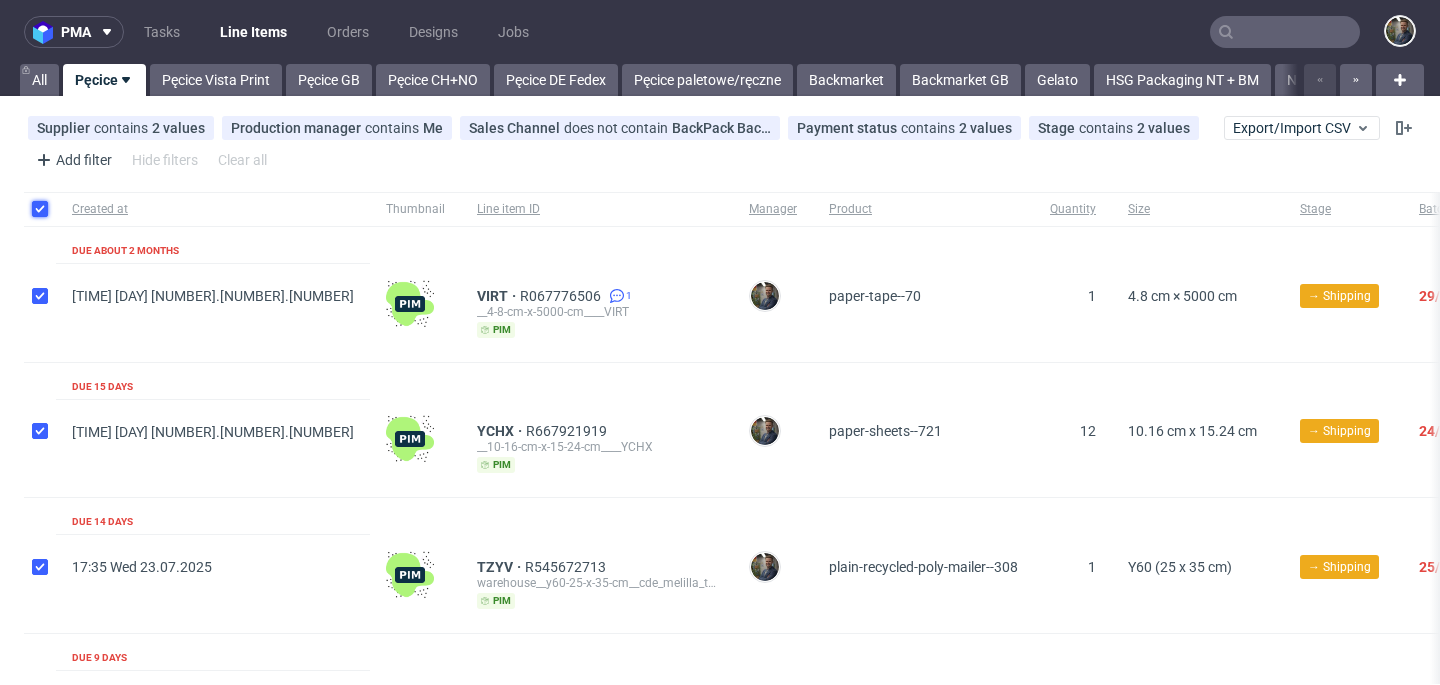 checkbox on "true" 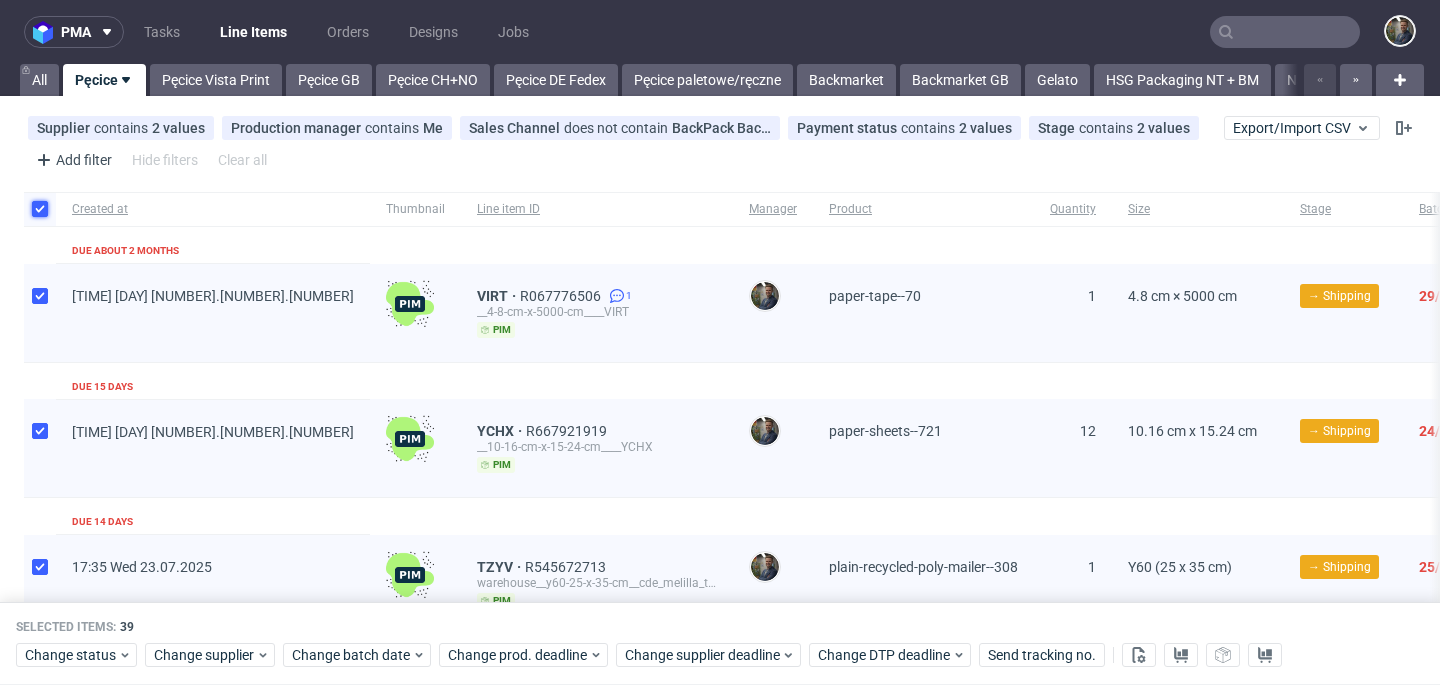 click at bounding box center [40, 209] 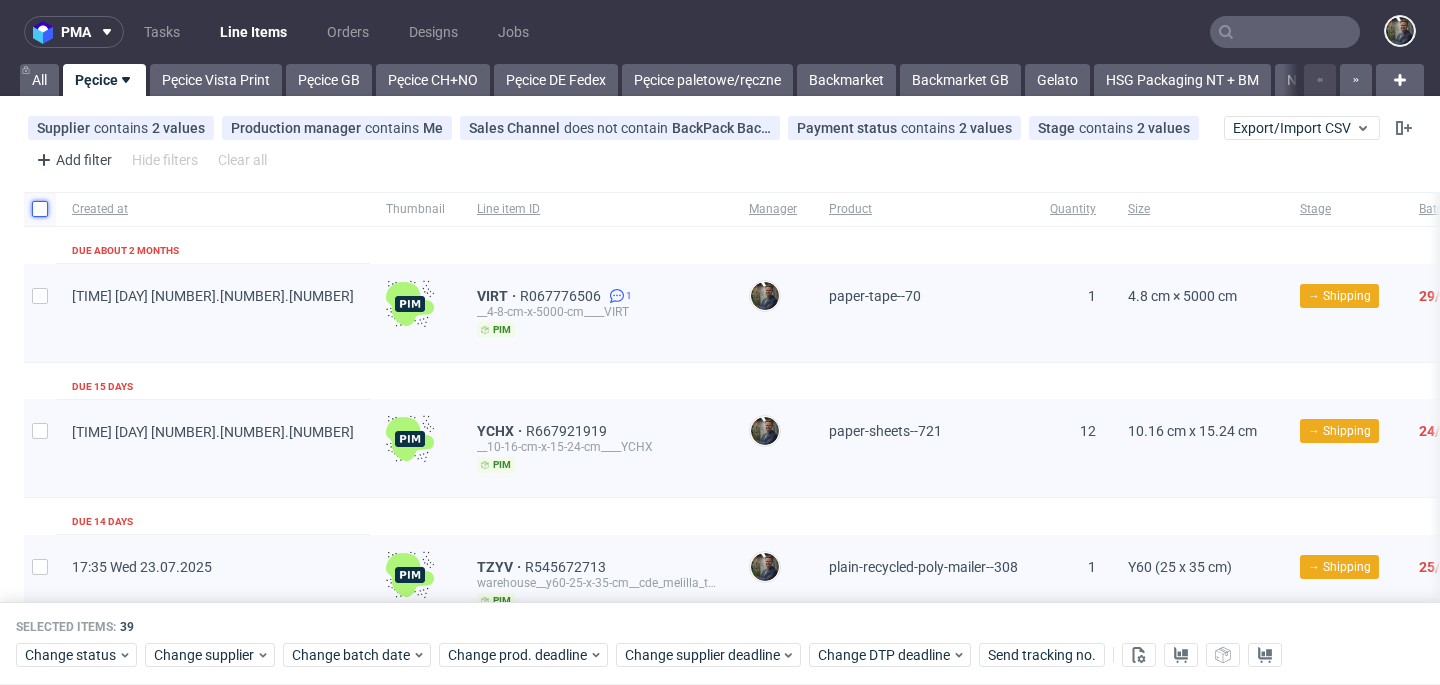 checkbox on "false" 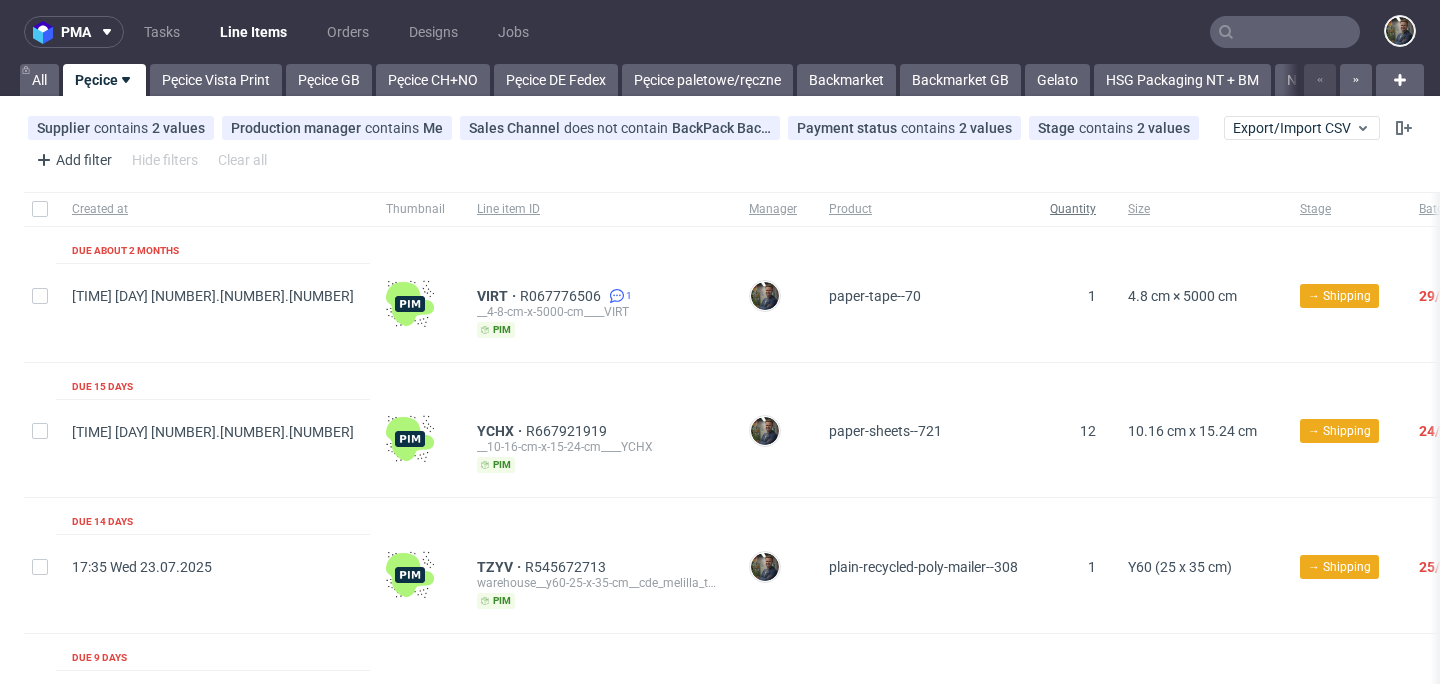 click on "Quantity" at bounding box center (1073, 209) 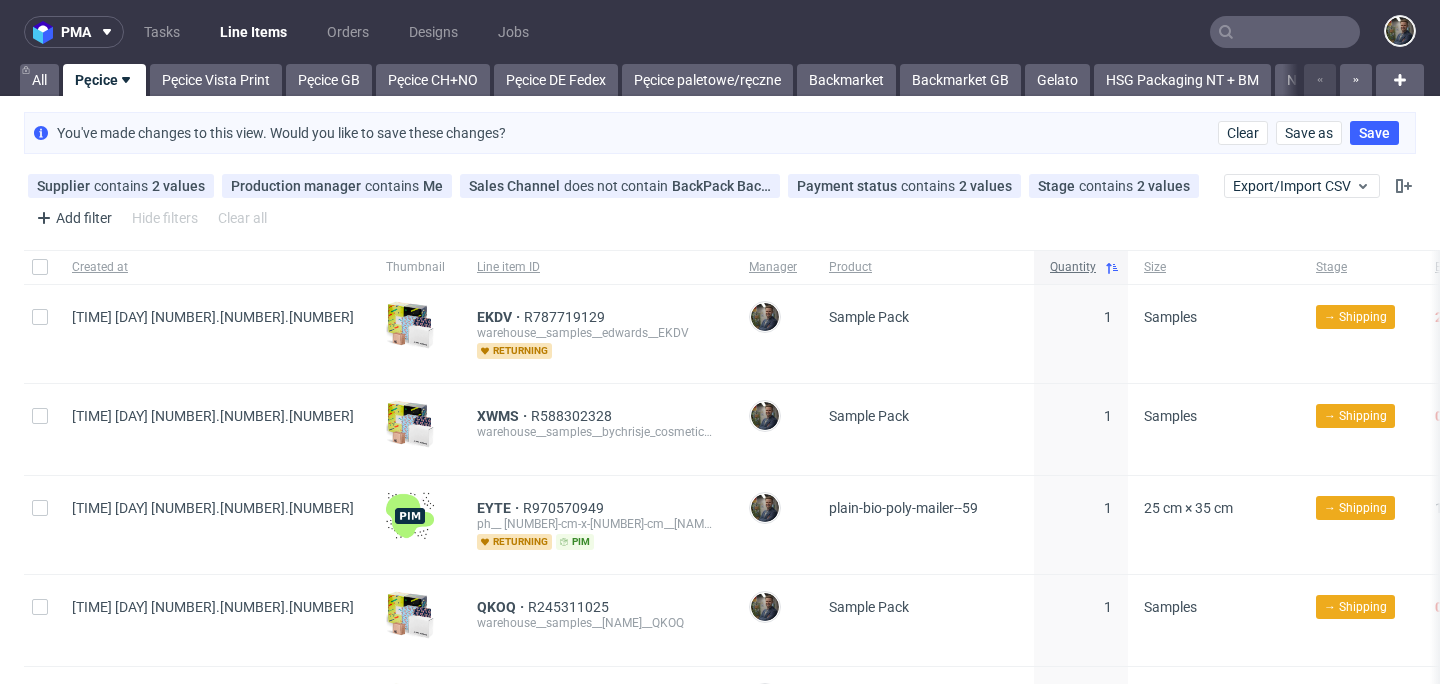click on "Quantity" at bounding box center [1073, 267] 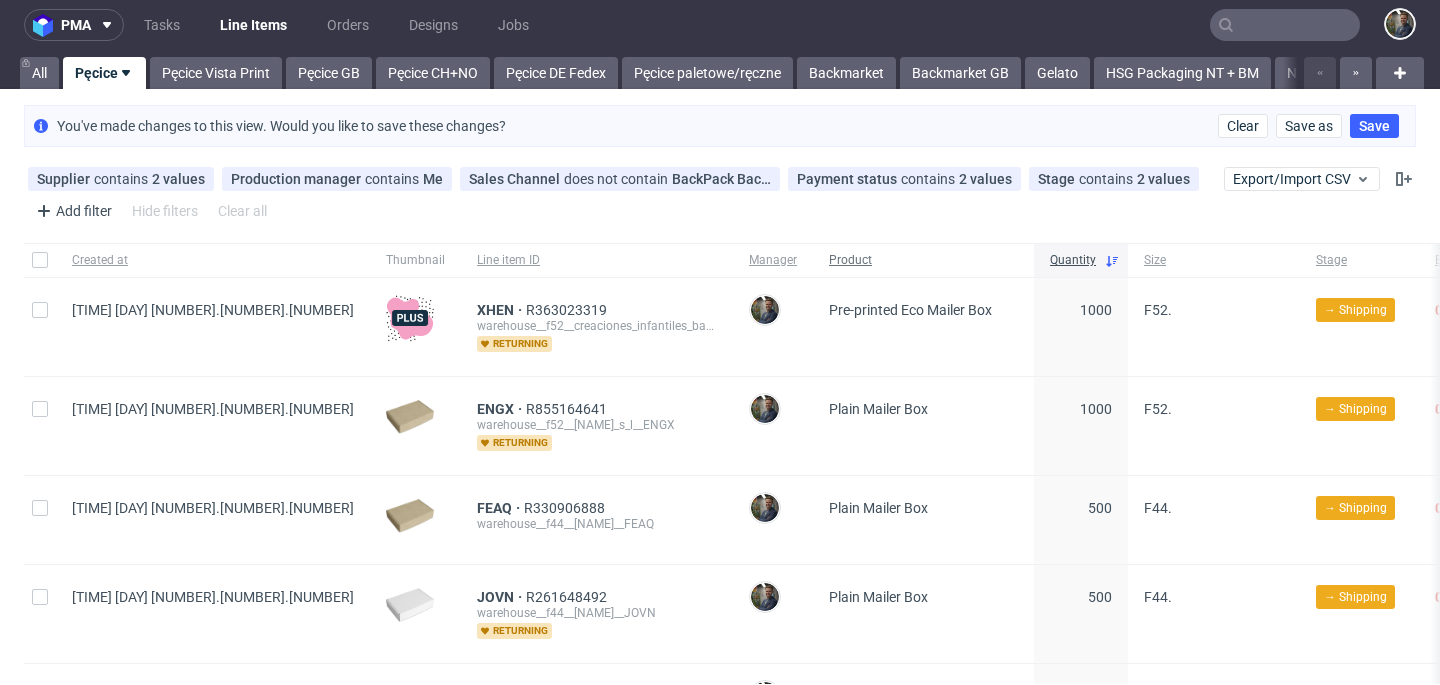 scroll, scrollTop: 0, scrollLeft: 0, axis: both 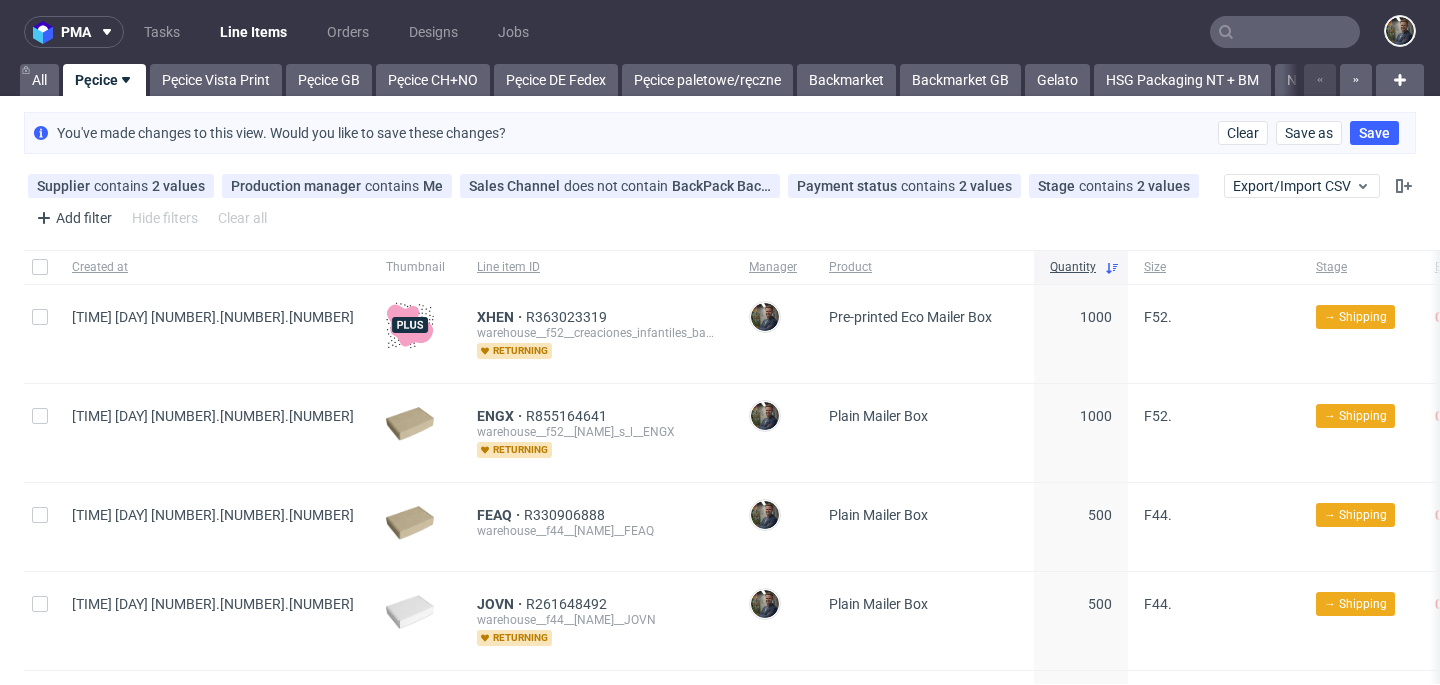 click on "Pre-printed Eco Mailer Box" at bounding box center [923, 334] 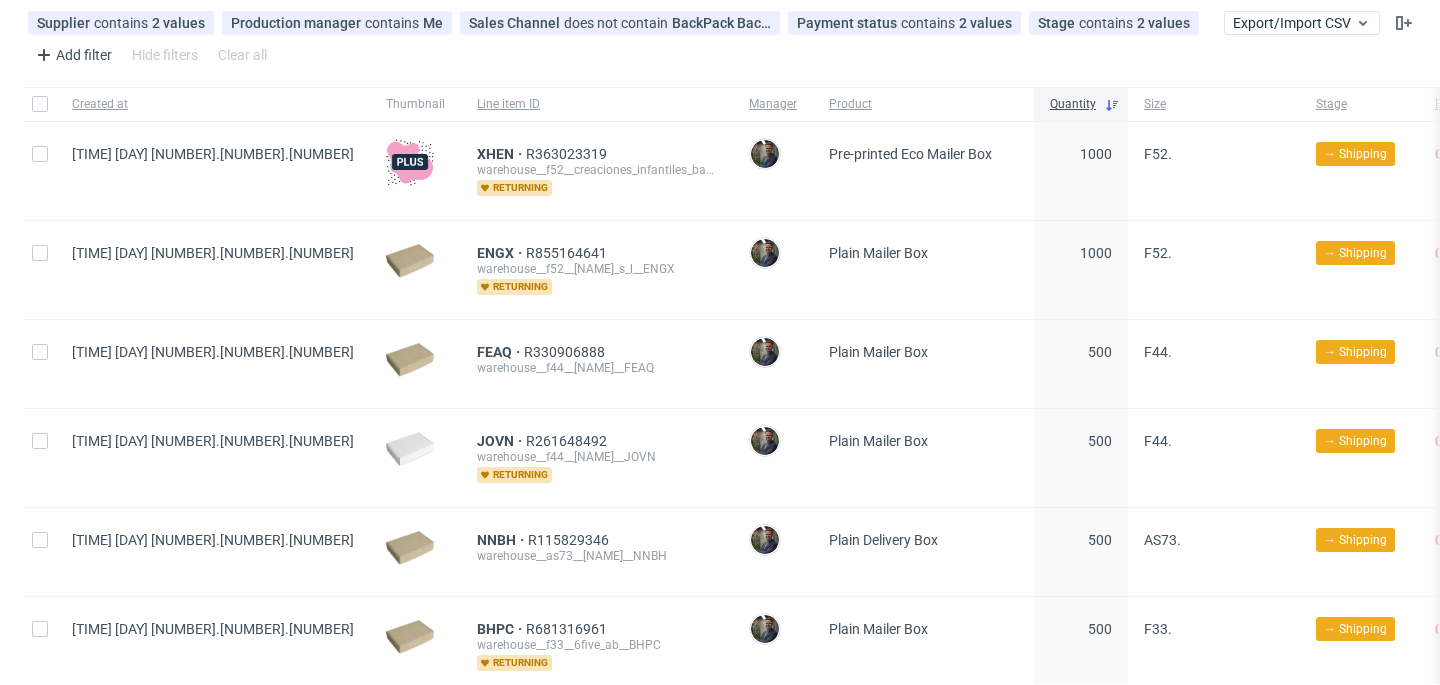 scroll, scrollTop: 179, scrollLeft: 0, axis: vertical 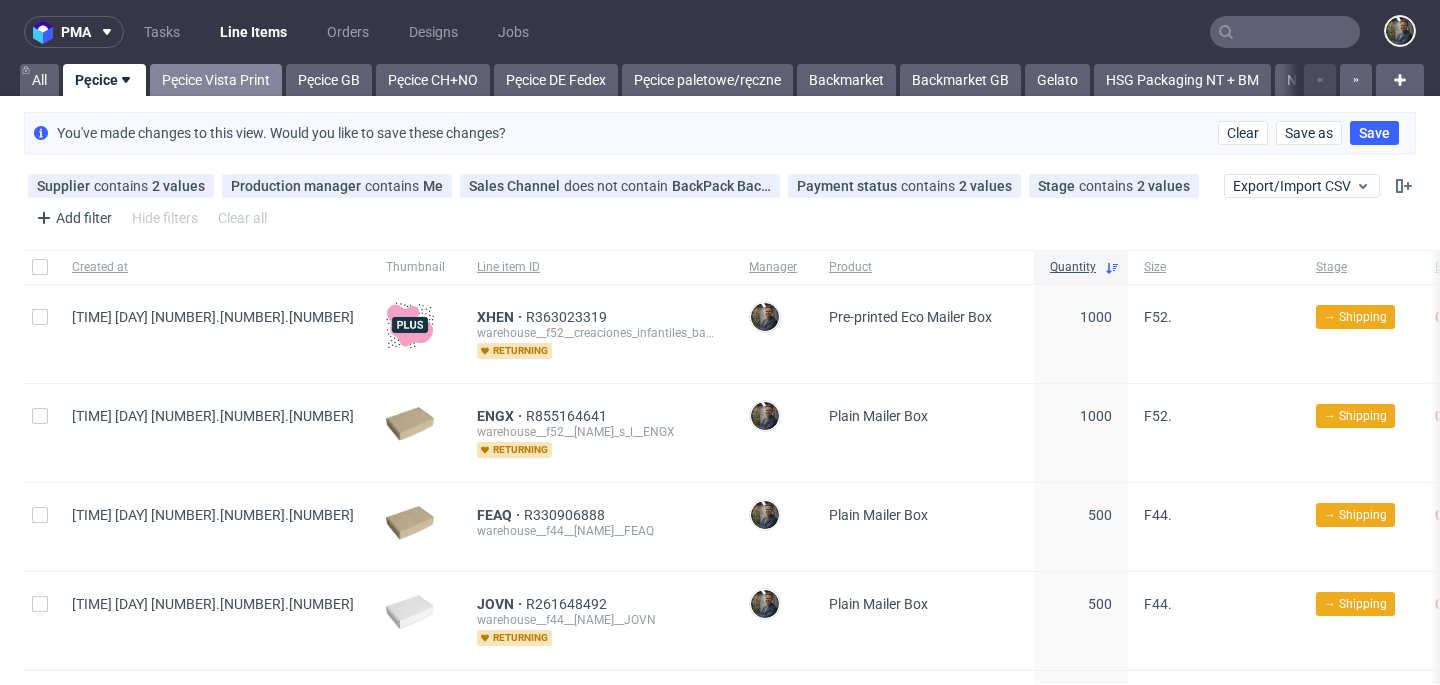 click on "Pęcice Vista Print" at bounding box center (216, 80) 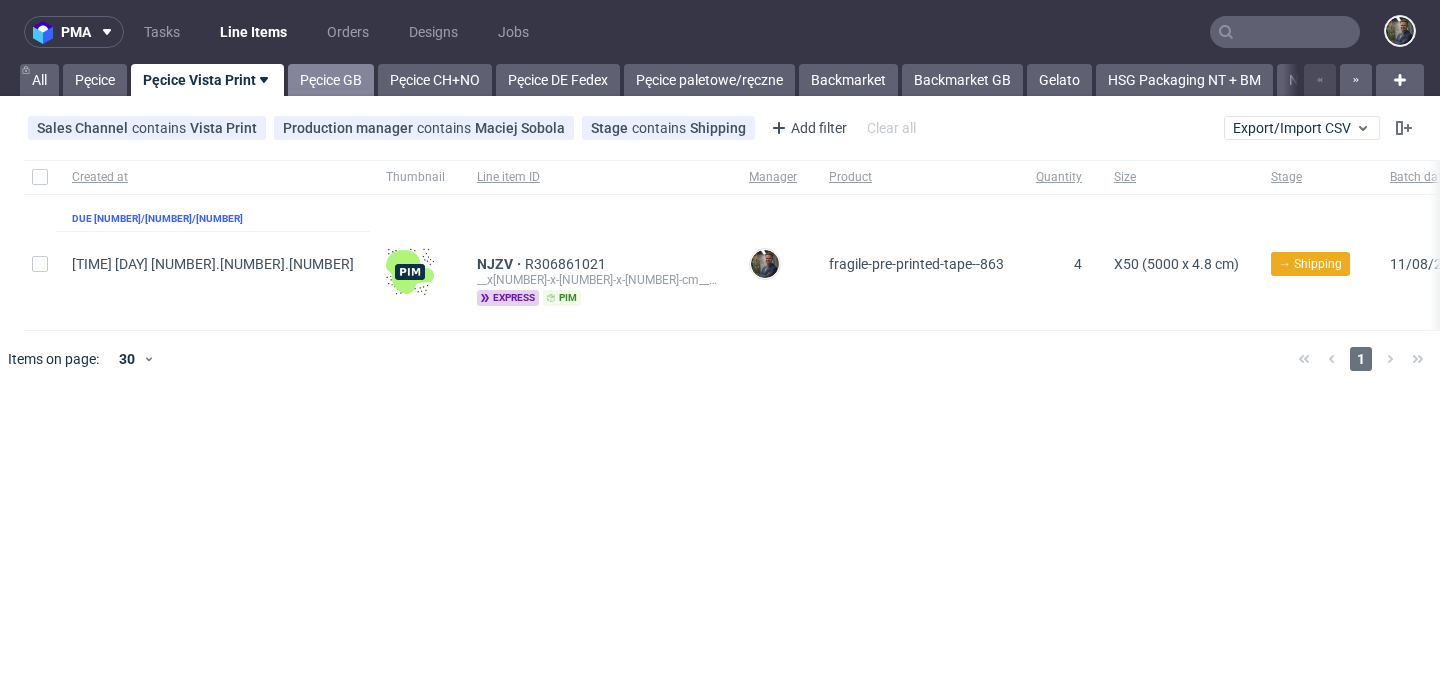 click on "Pęcice GB" at bounding box center [331, 80] 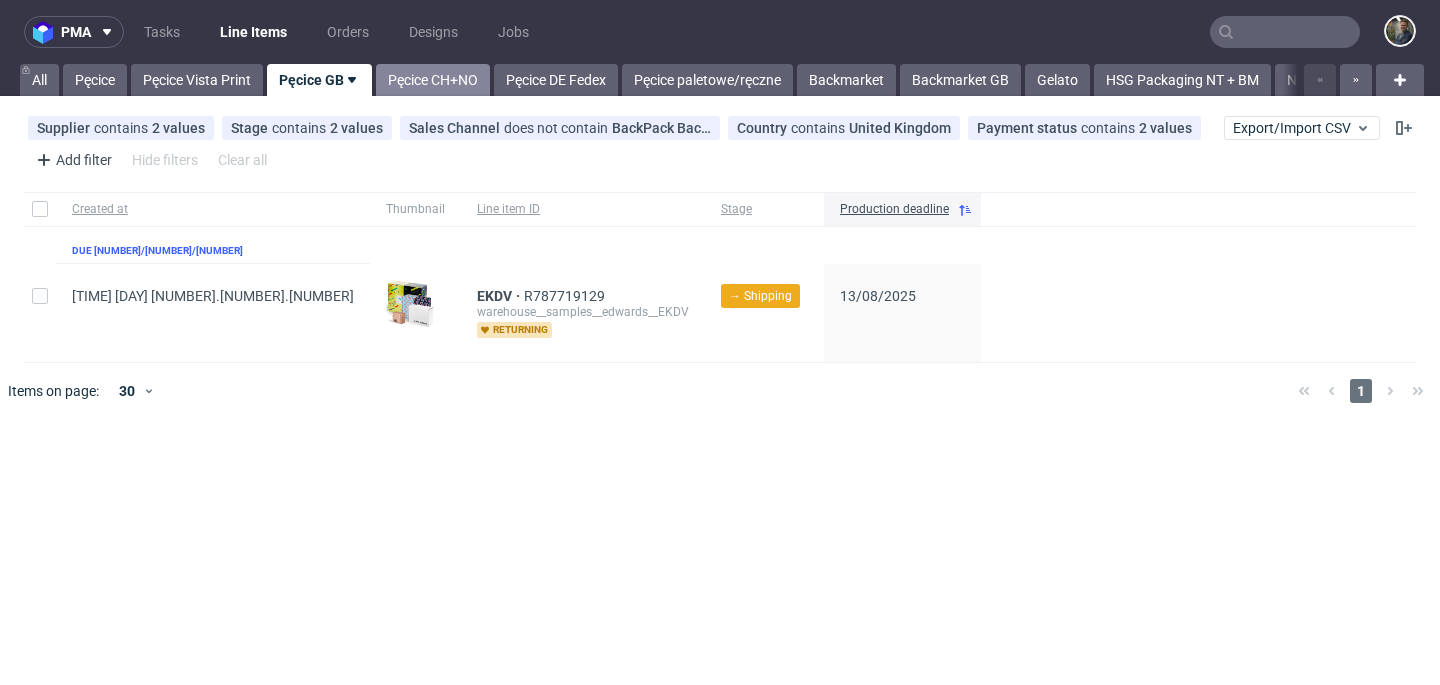 click on "Pęcice CH+NO" at bounding box center (433, 80) 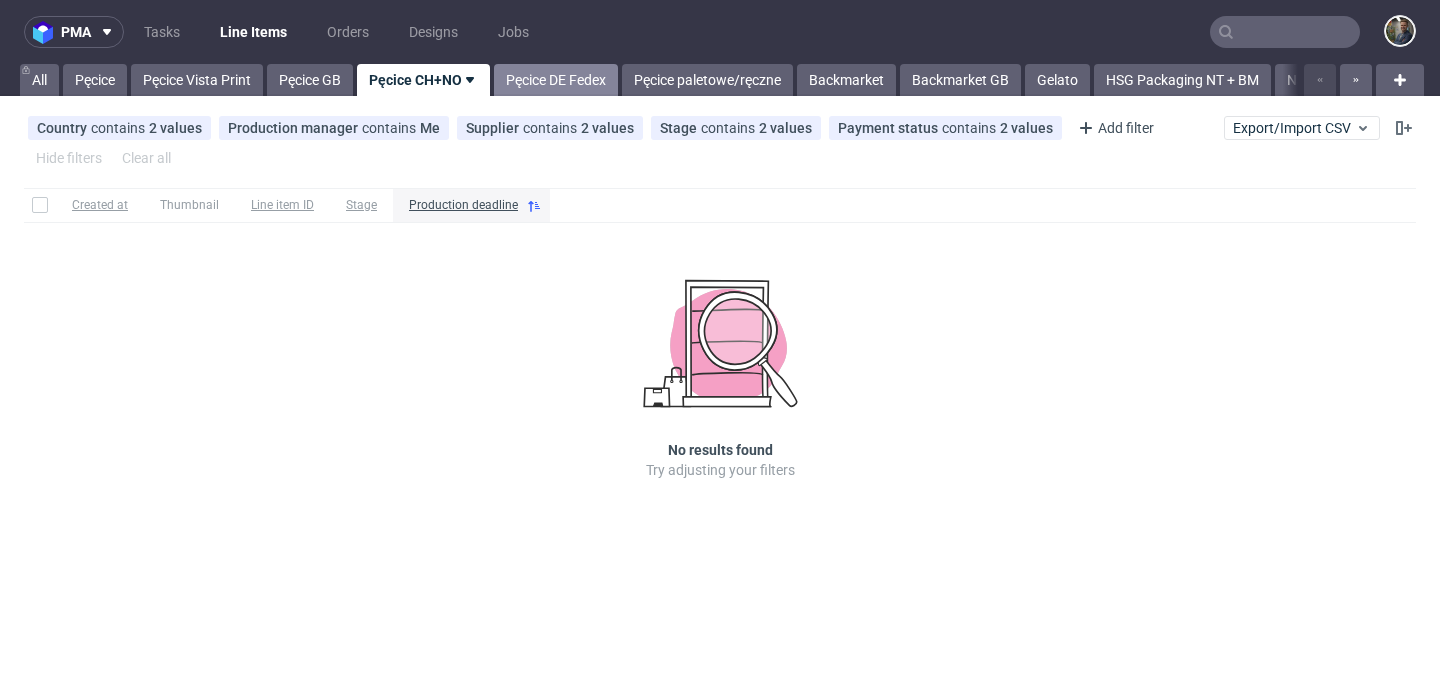 click on "Pęcice DE Fedex" at bounding box center [556, 80] 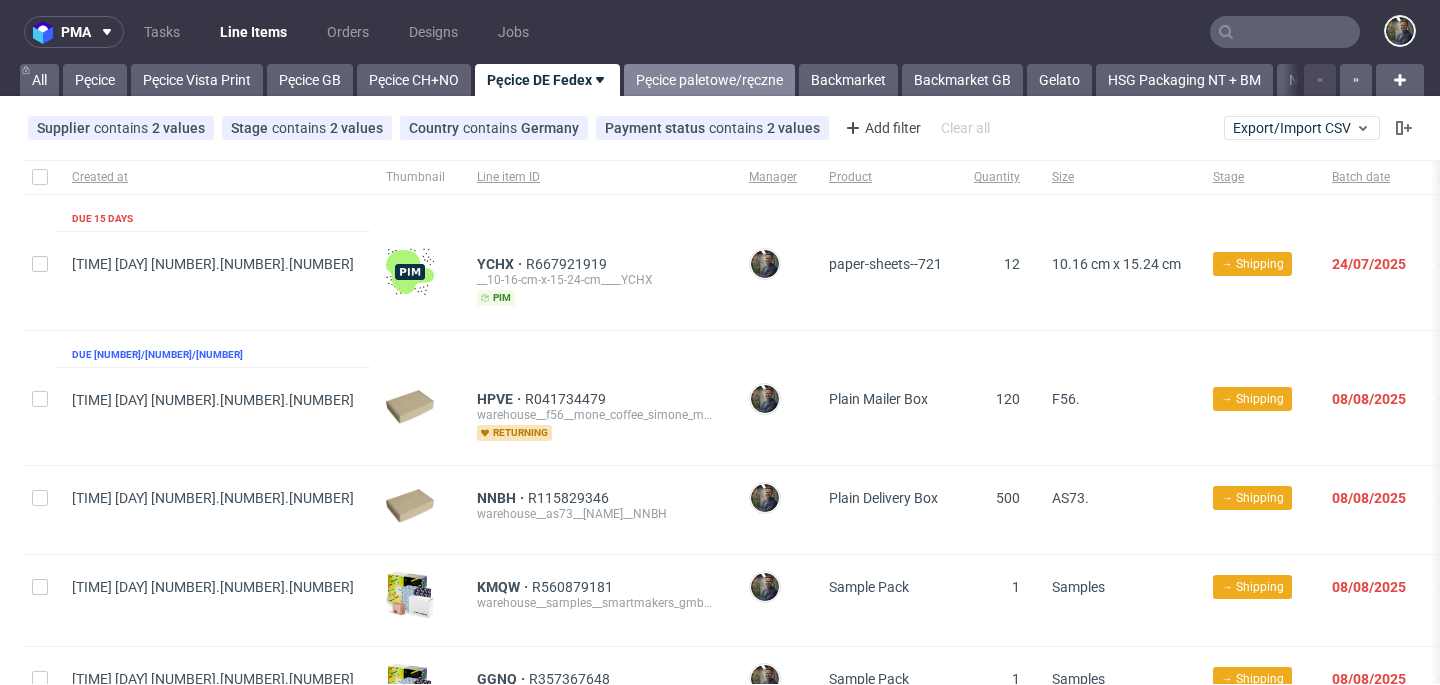 click on "Pęcice paletowe/ręczne" at bounding box center [709, 80] 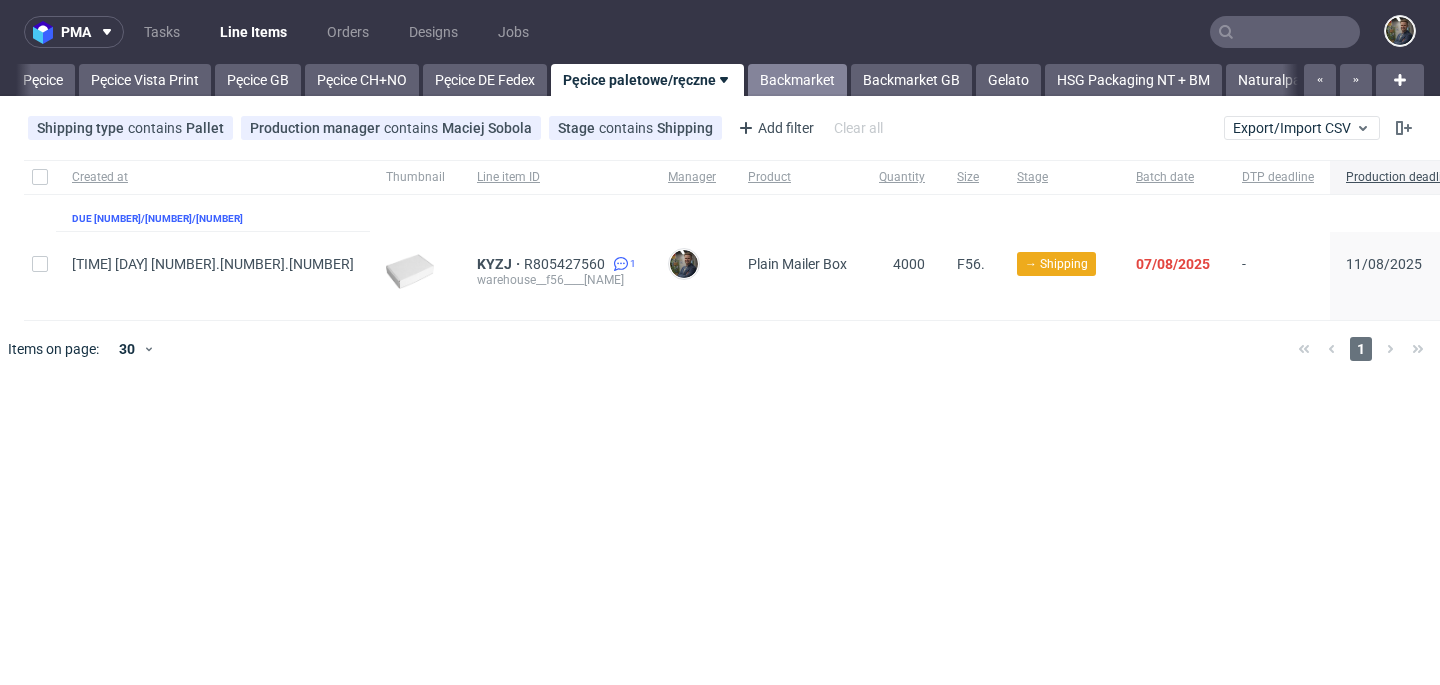 click on "Backmarket" at bounding box center (797, 80) 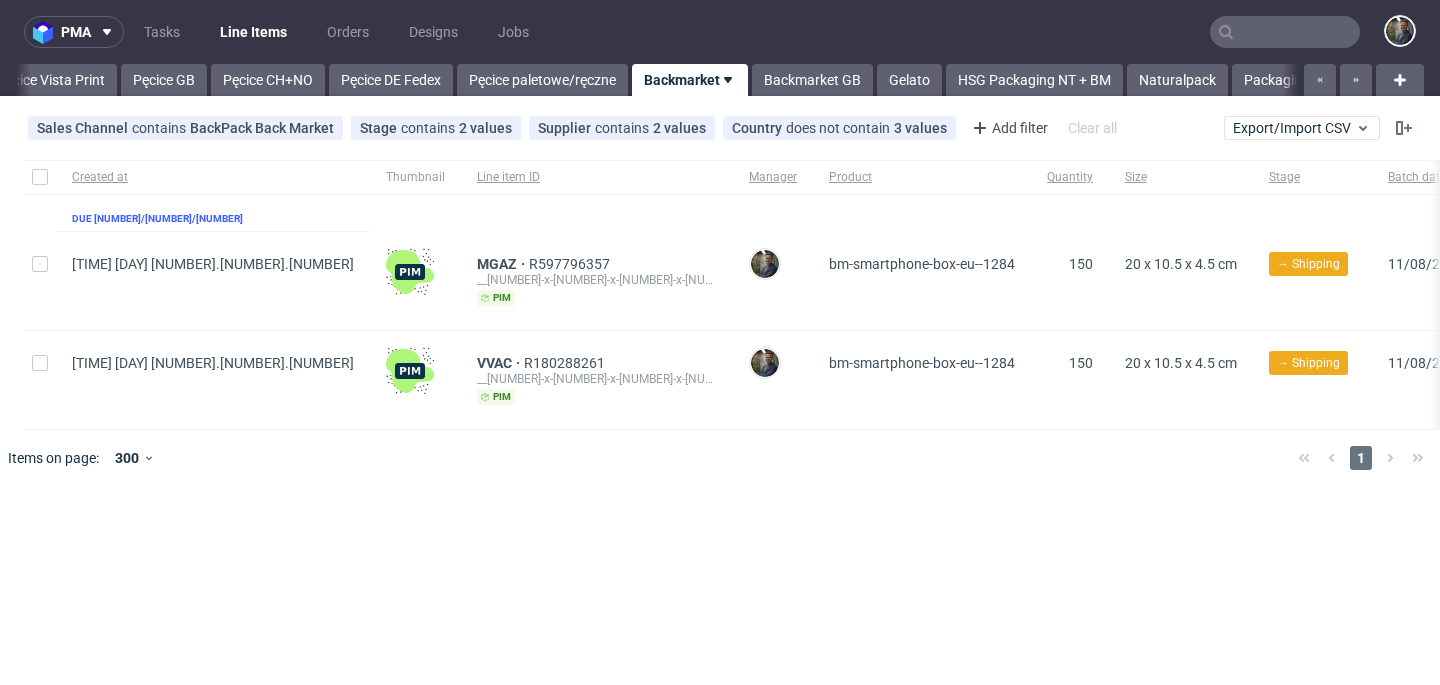scroll, scrollTop: 0, scrollLeft: 192, axis: horizontal 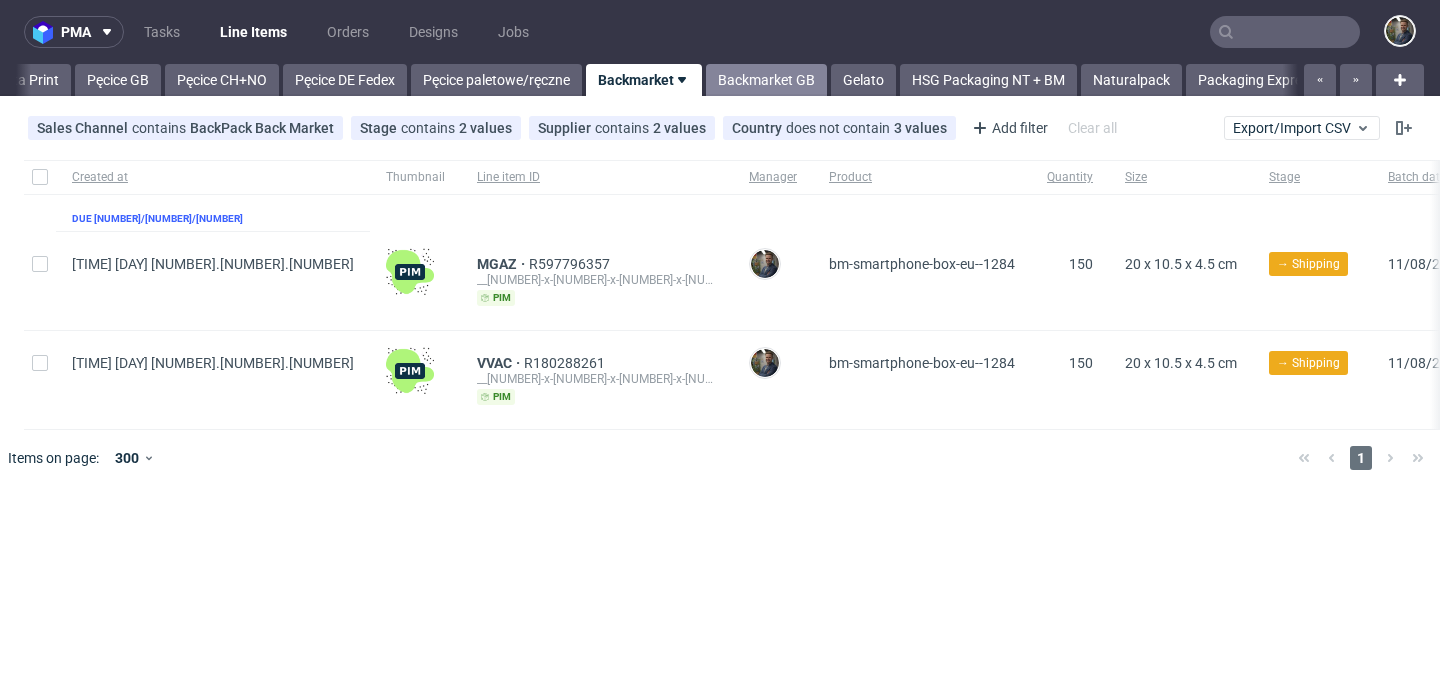 click on "Backmarket GB" at bounding box center (766, 80) 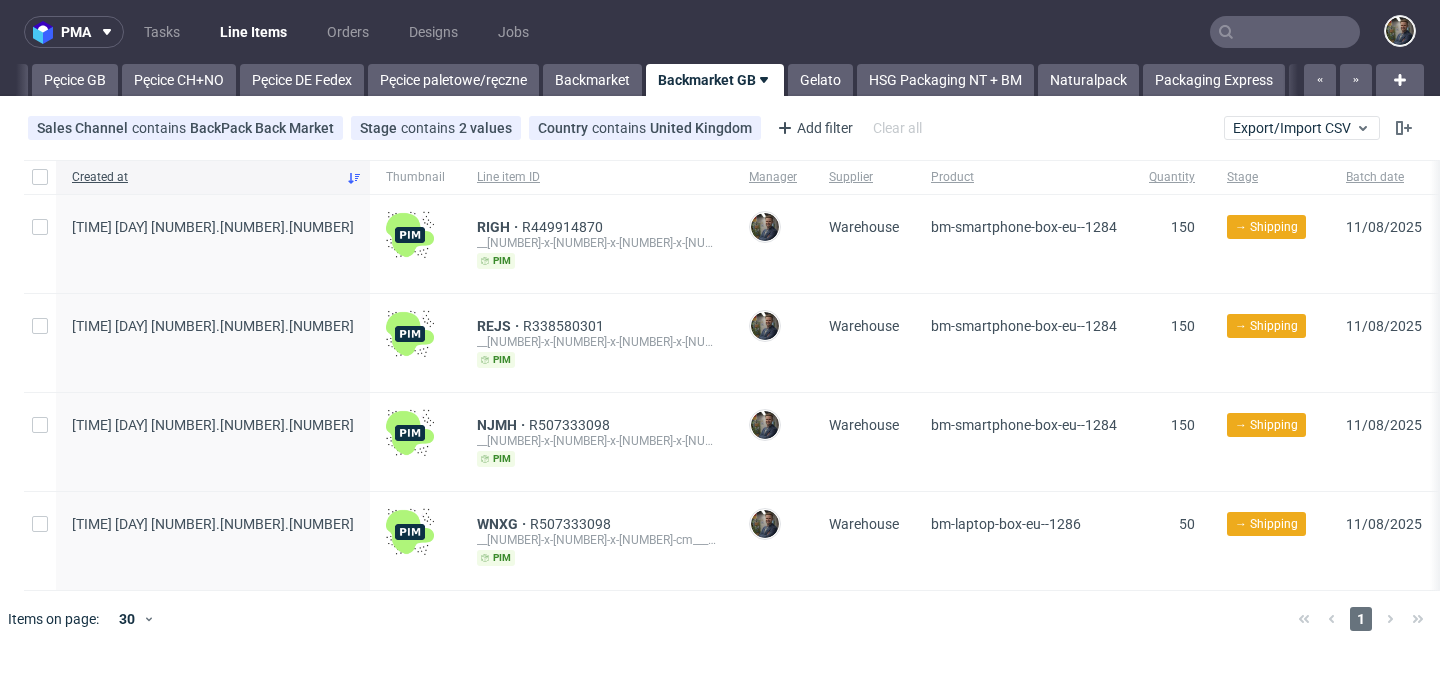 scroll, scrollTop: 0, scrollLeft: 305, axis: horizontal 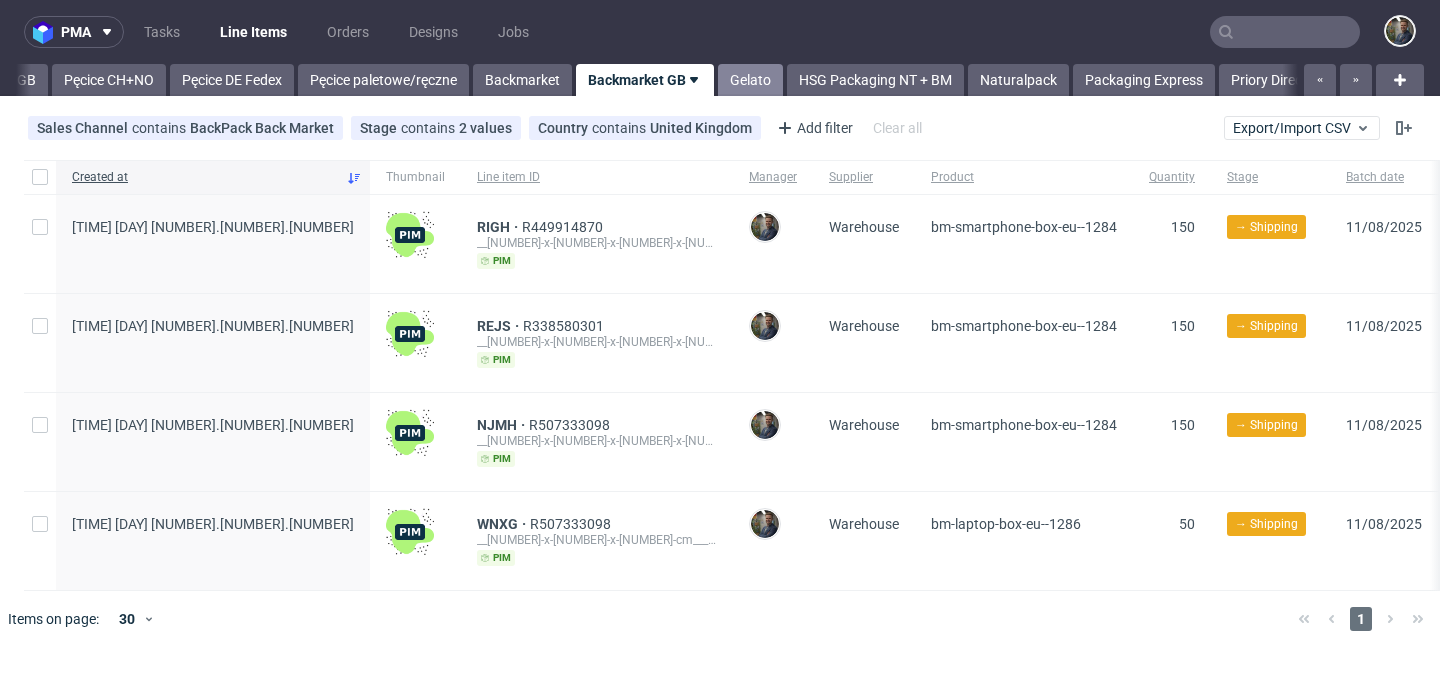 click on "Gelato" at bounding box center [750, 80] 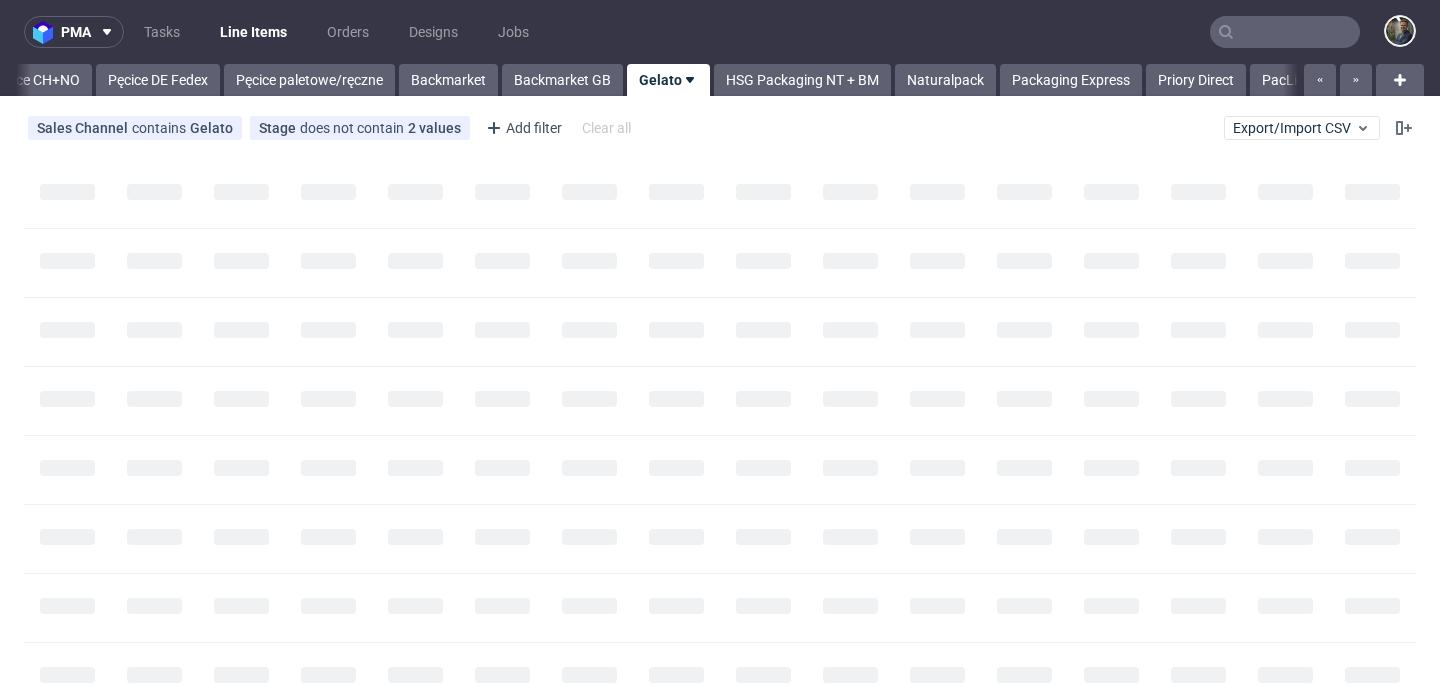 scroll, scrollTop: 0, scrollLeft: 408, axis: horizontal 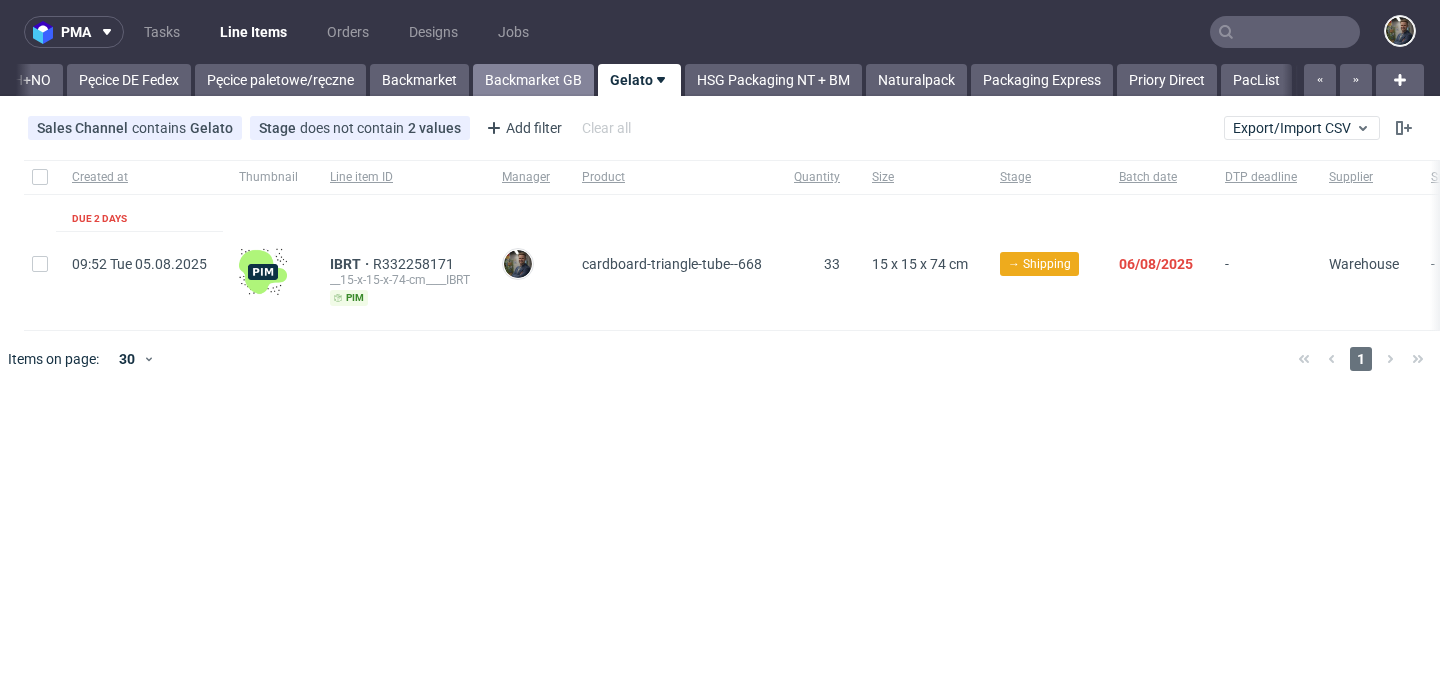 click on "Backmarket GB" at bounding box center (533, 80) 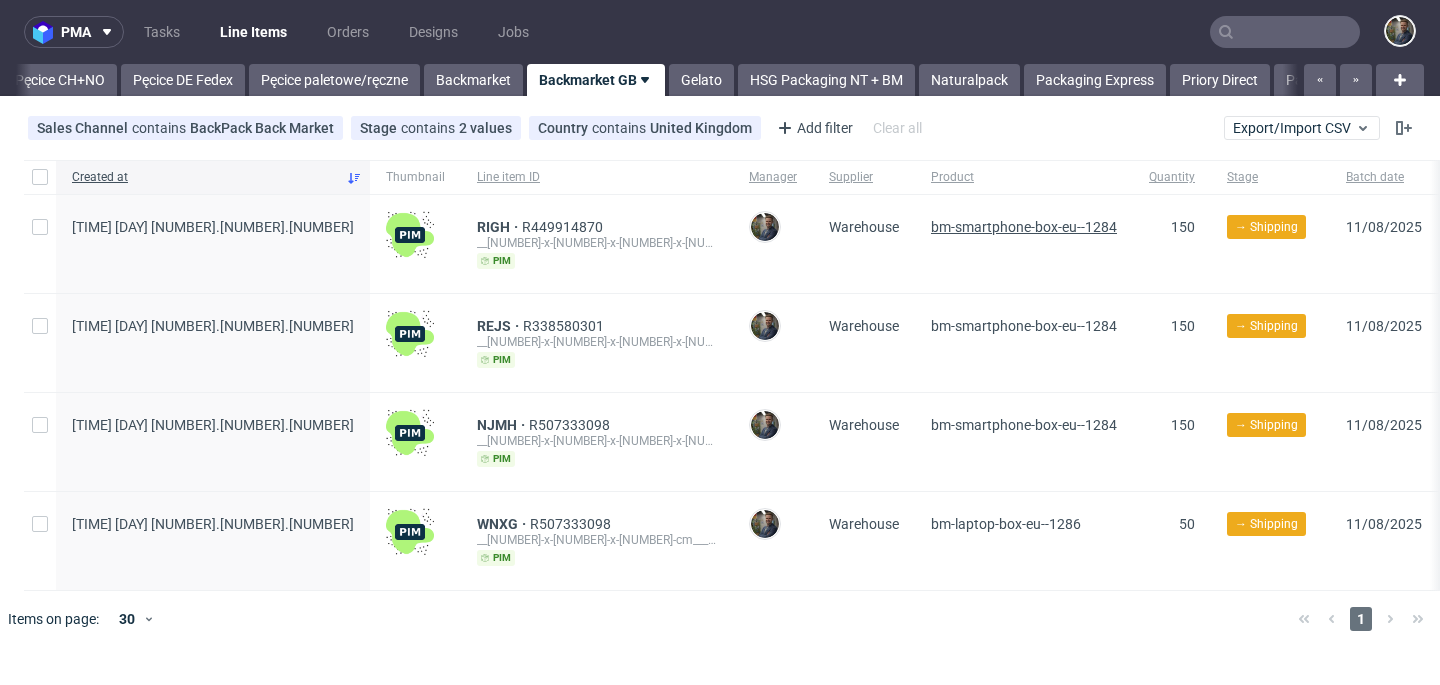 scroll, scrollTop: 0, scrollLeft: 305, axis: horizontal 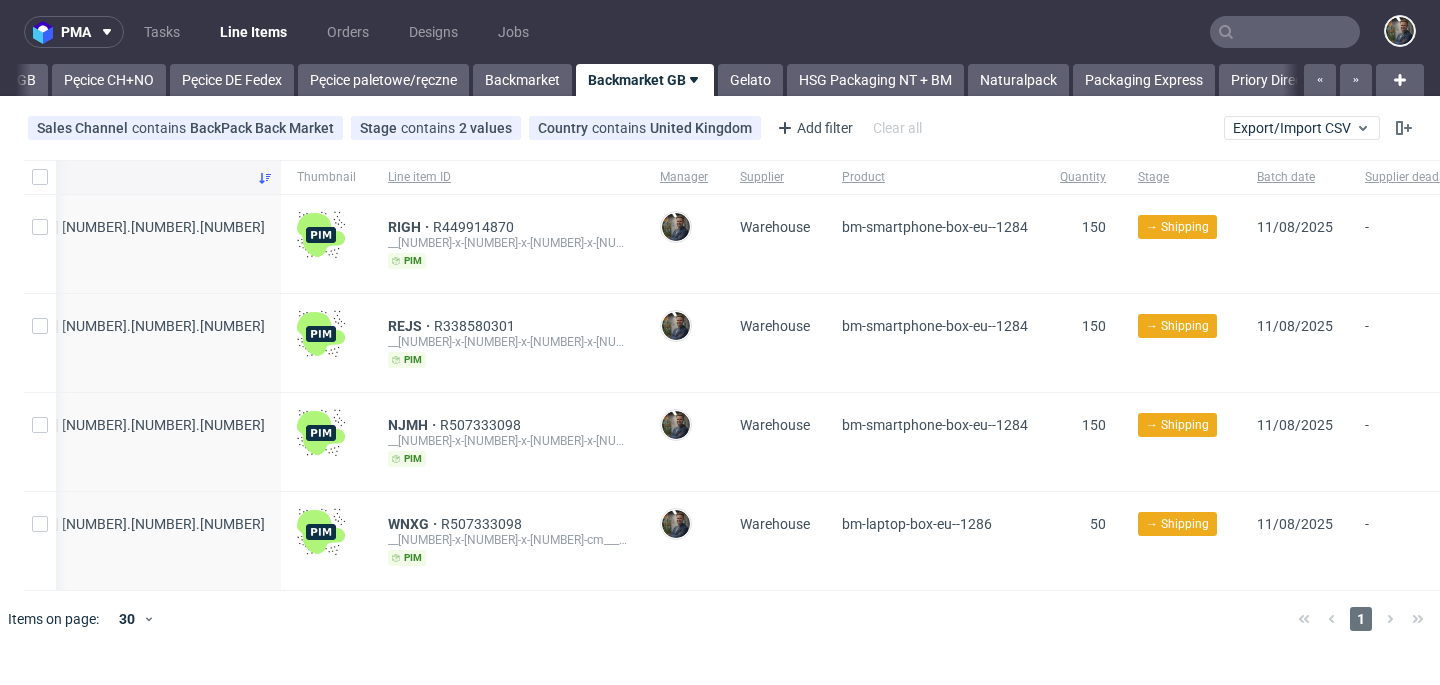 click on "Production deadline" at bounding box center (1544, 177) 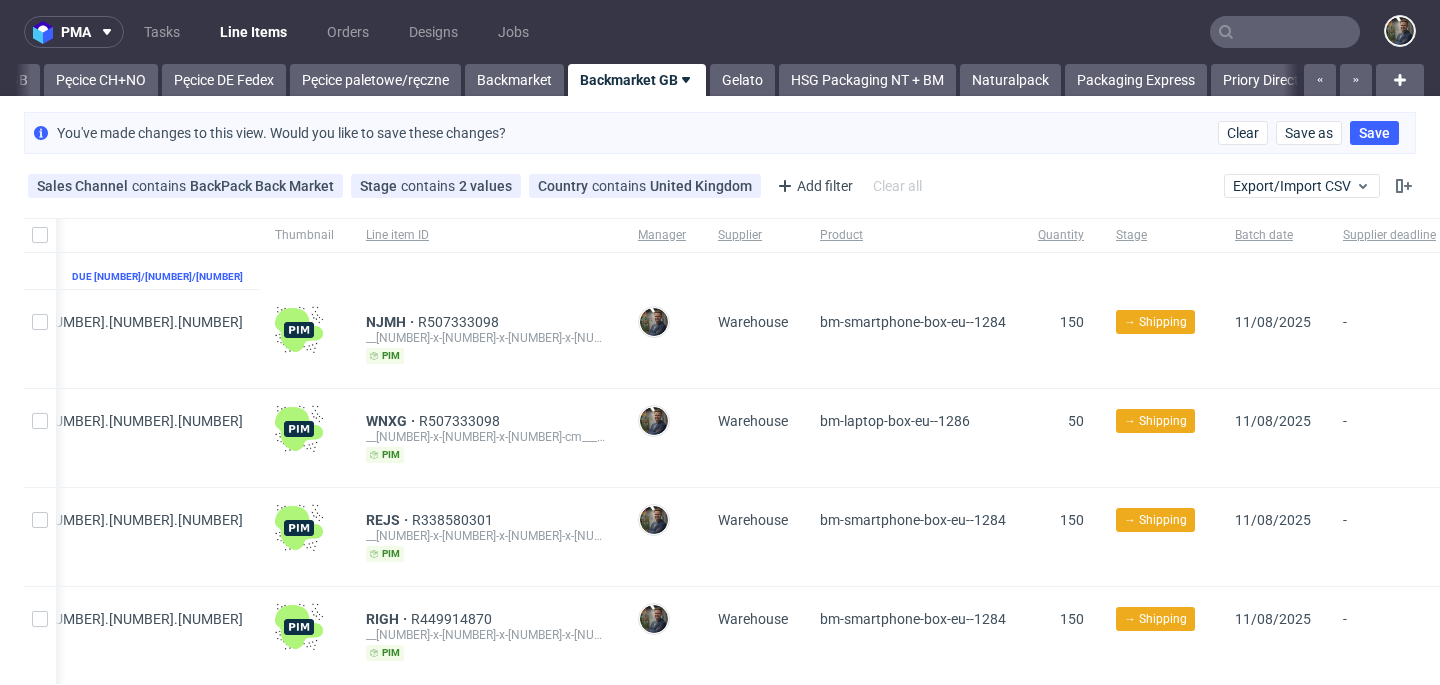 scroll, scrollTop: 0, scrollLeft: 120, axis: horizontal 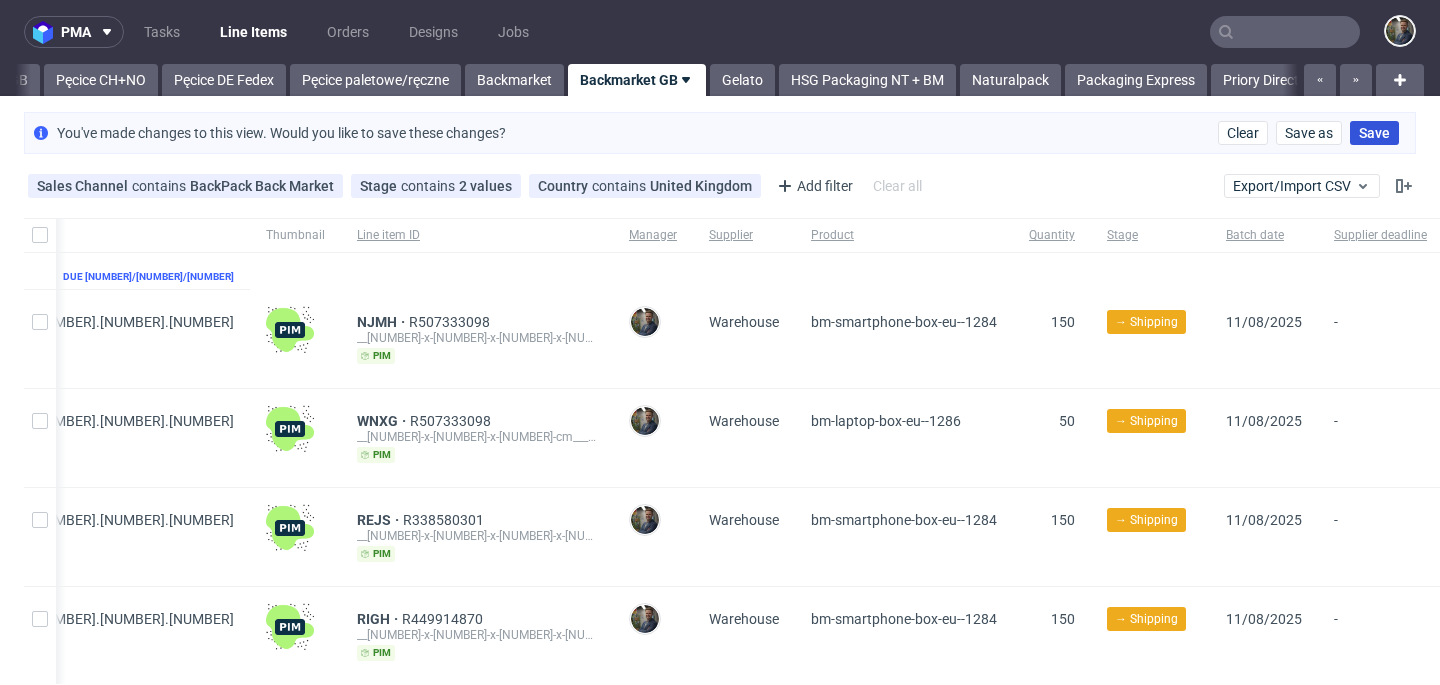 click on "Save" at bounding box center [1374, 133] 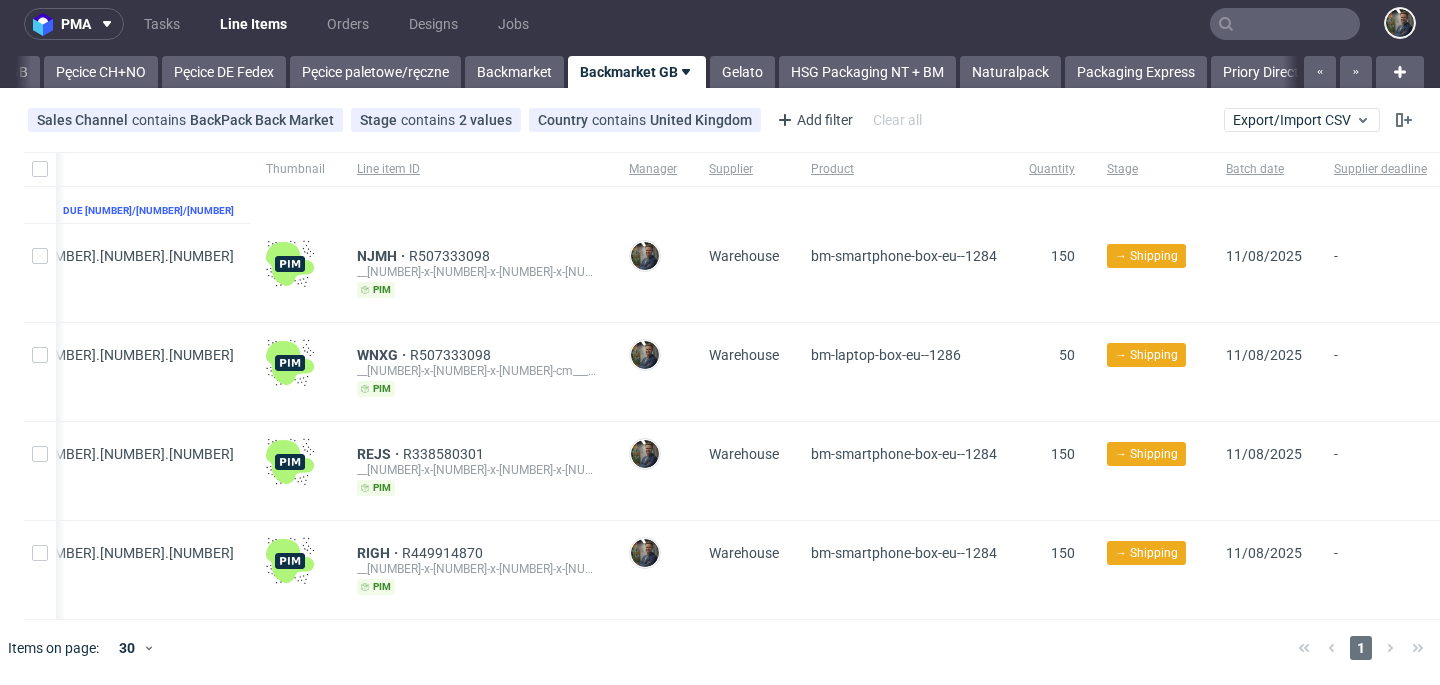 scroll, scrollTop: 0, scrollLeft: 0, axis: both 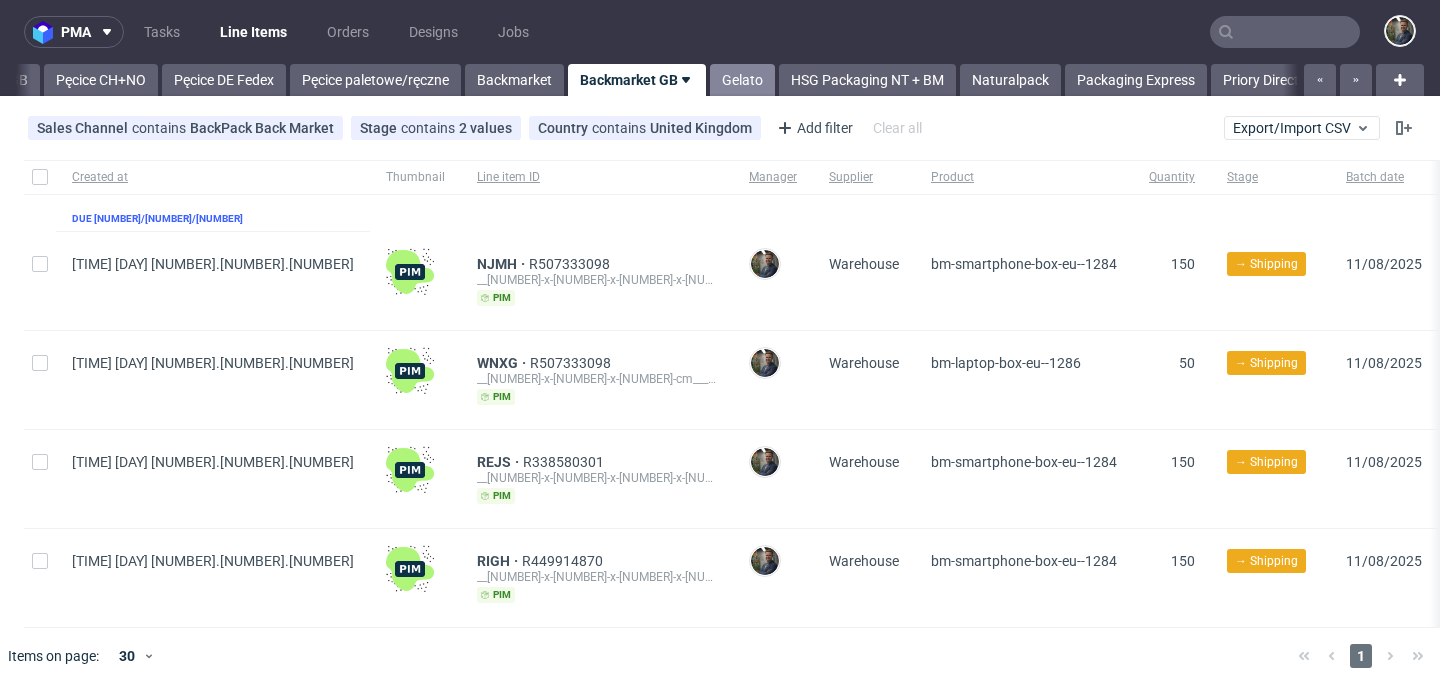 click on "Gelato" at bounding box center [742, 80] 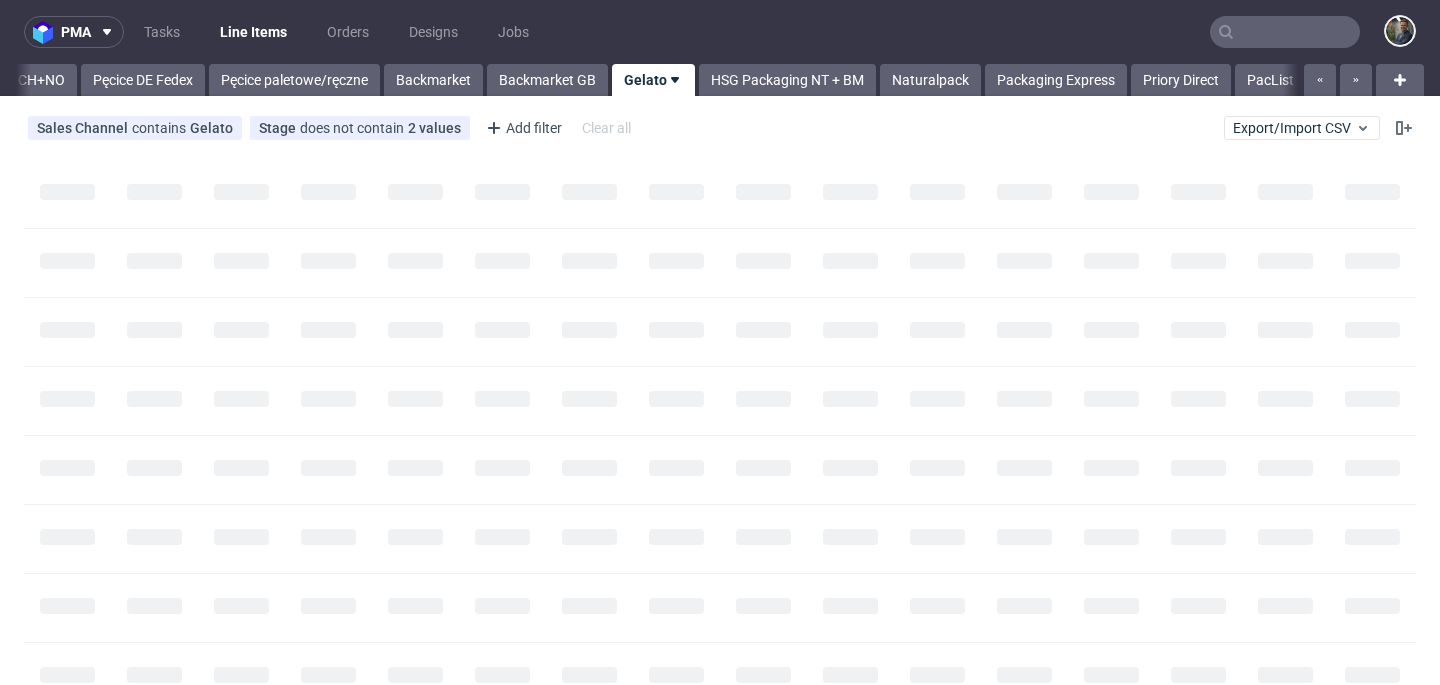 scroll, scrollTop: 0, scrollLeft: 408, axis: horizontal 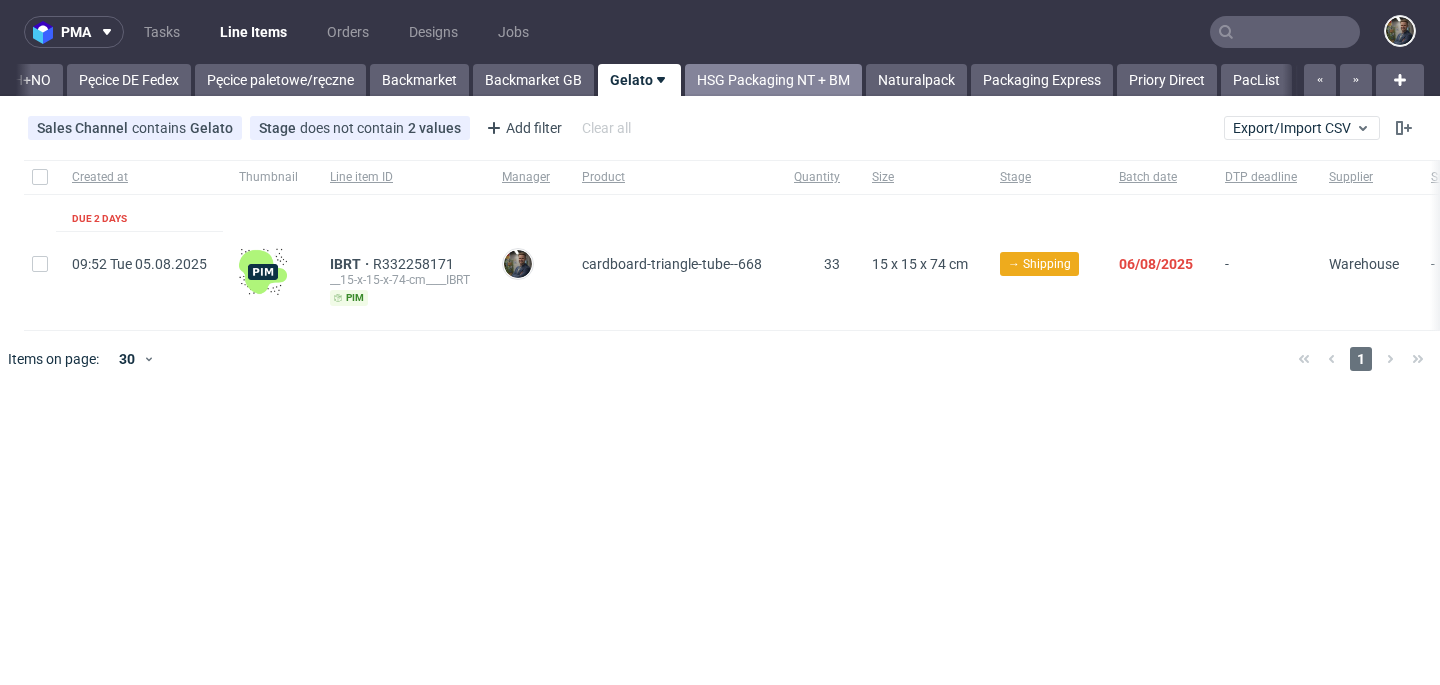 click on "HSG Packaging NT + BM" at bounding box center [773, 80] 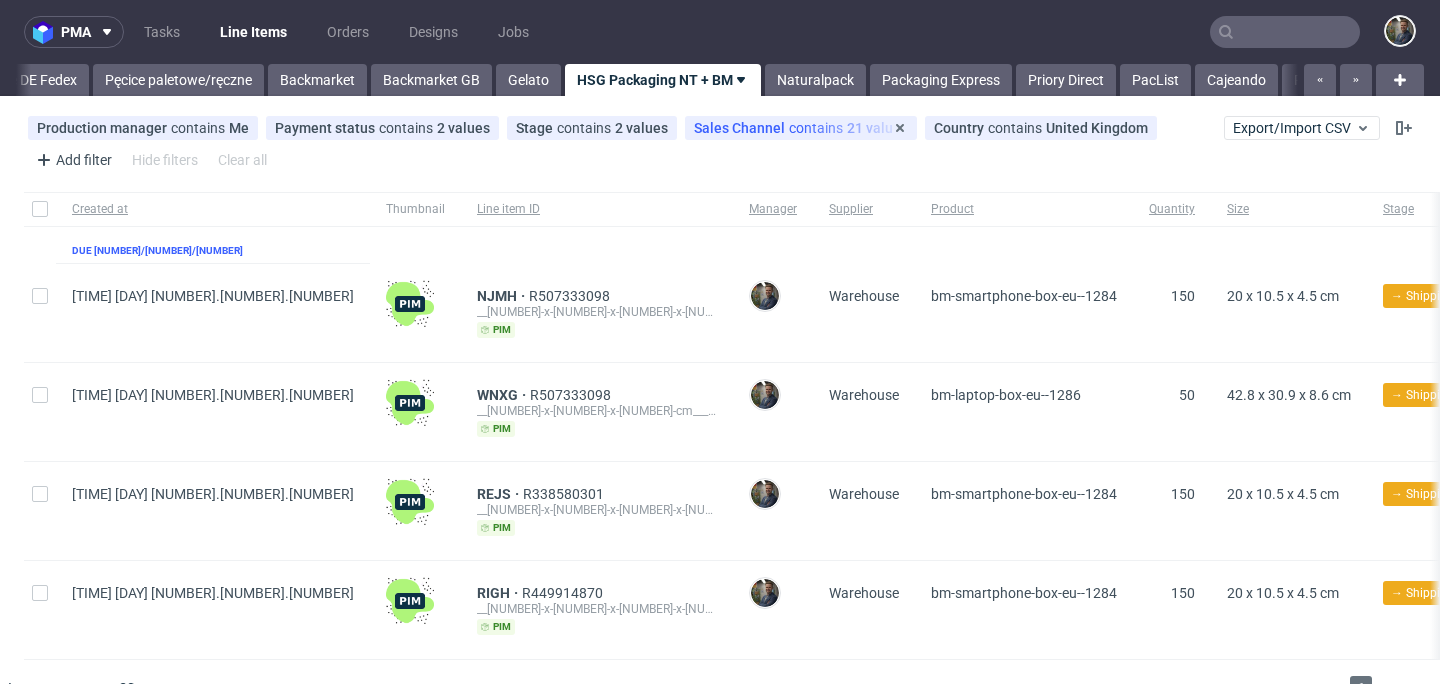 scroll, scrollTop: 0, scrollLeft: 534, axis: horizontal 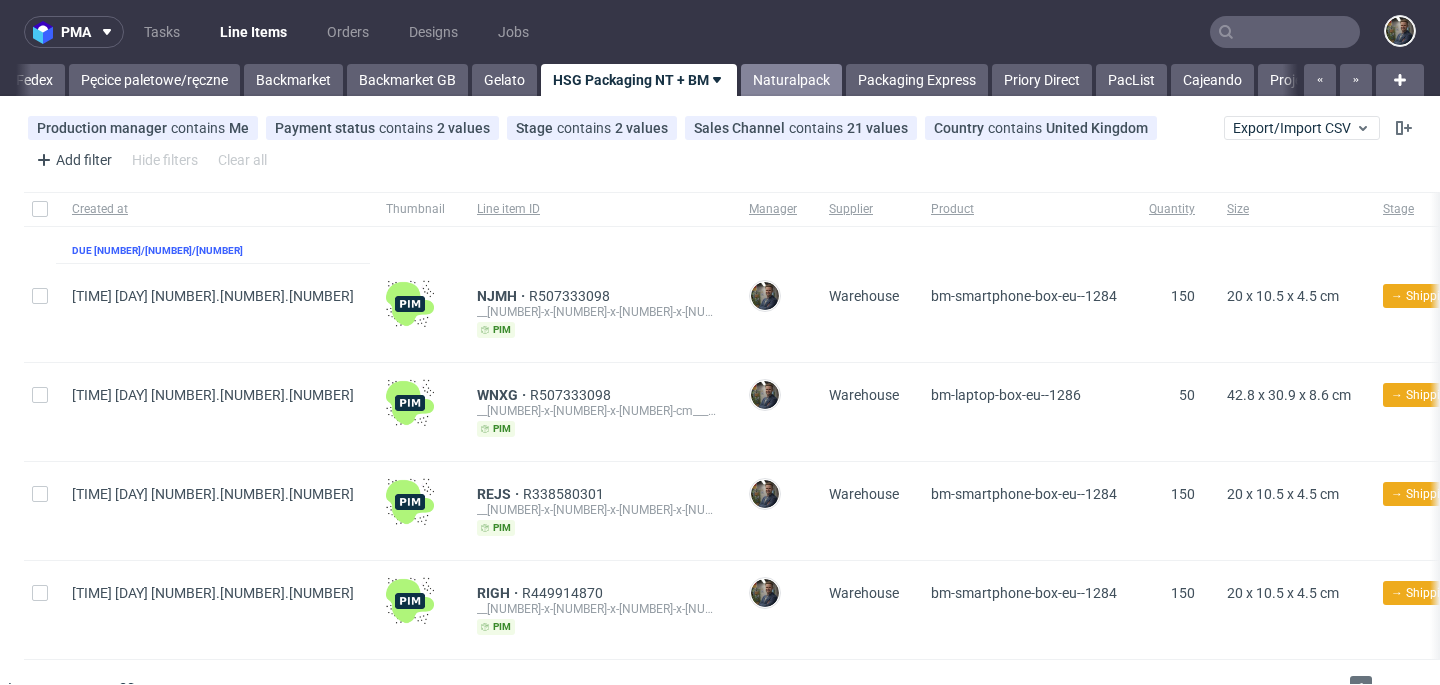 click on "Naturalpack" at bounding box center (791, 80) 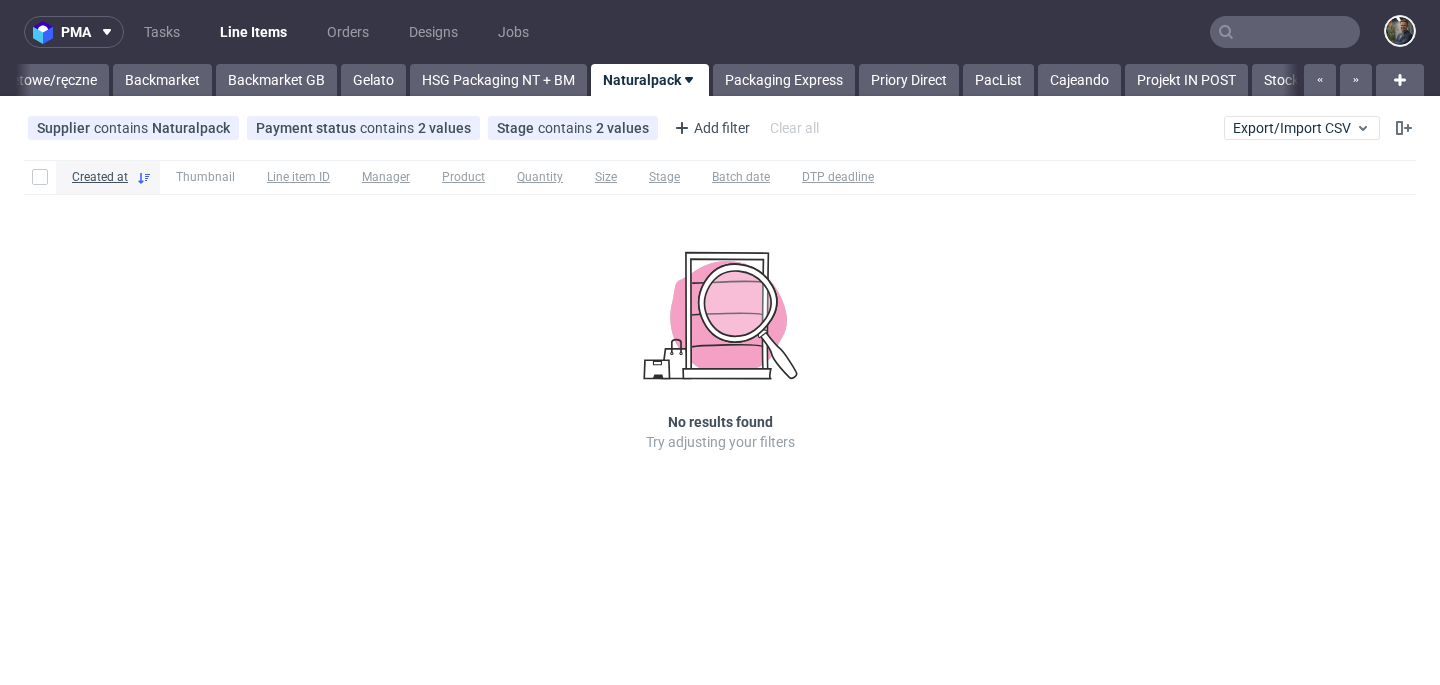 scroll, scrollTop: 0, scrollLeft: 669, axis: horizontal 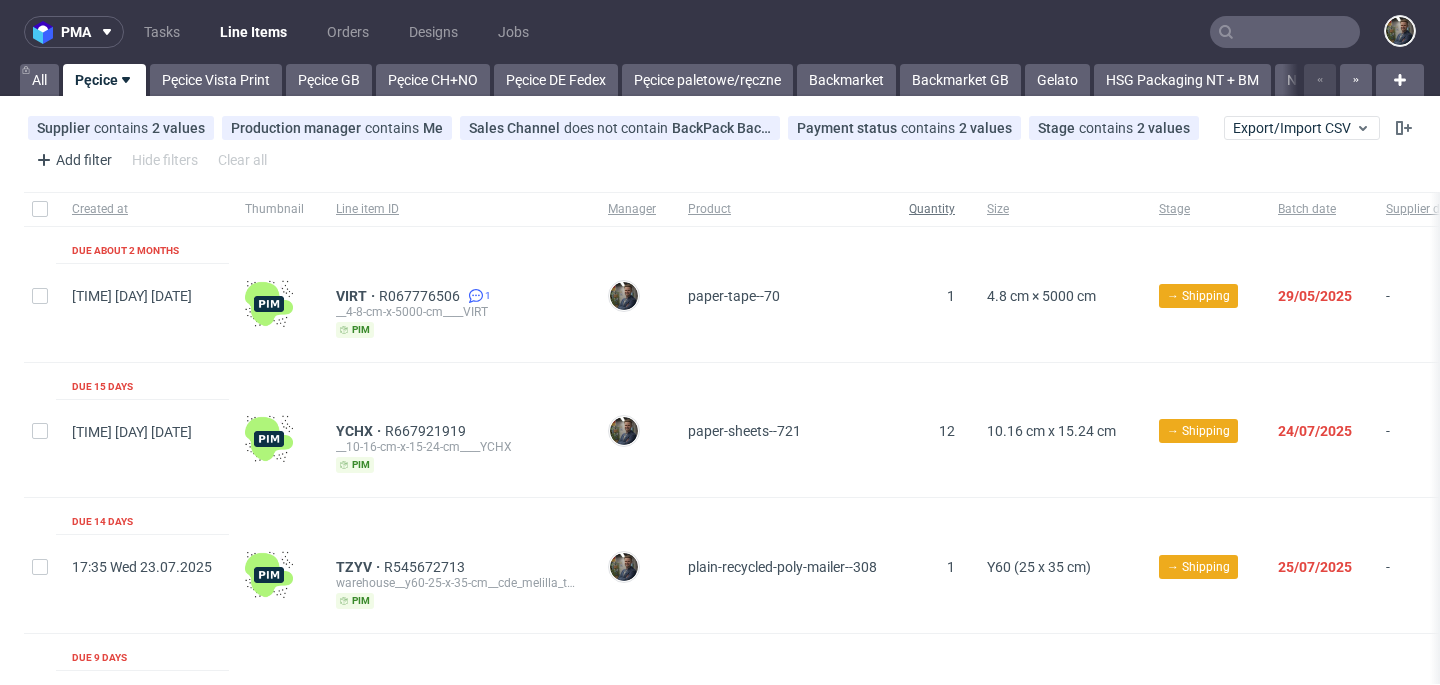 click on "Quantity" at bounding box center [932, 209] 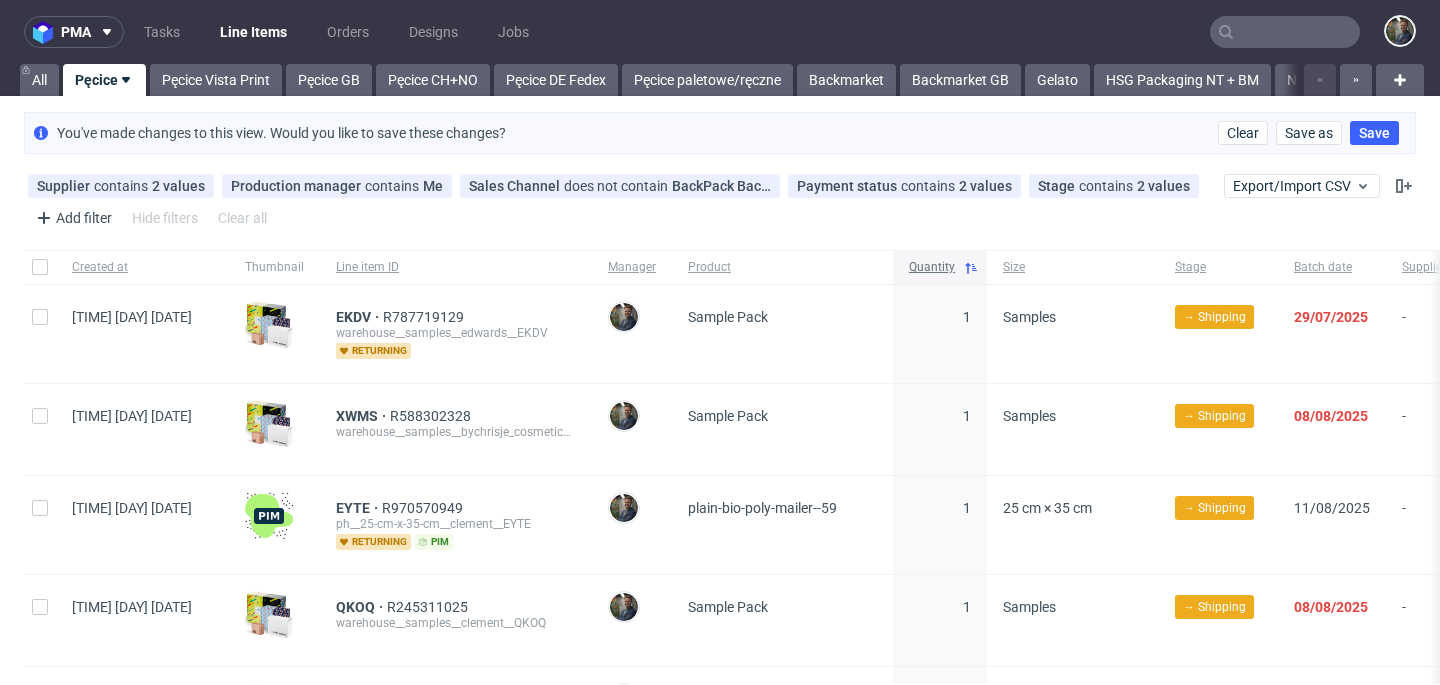click on "Quantity" at bounding box center [940, 267] 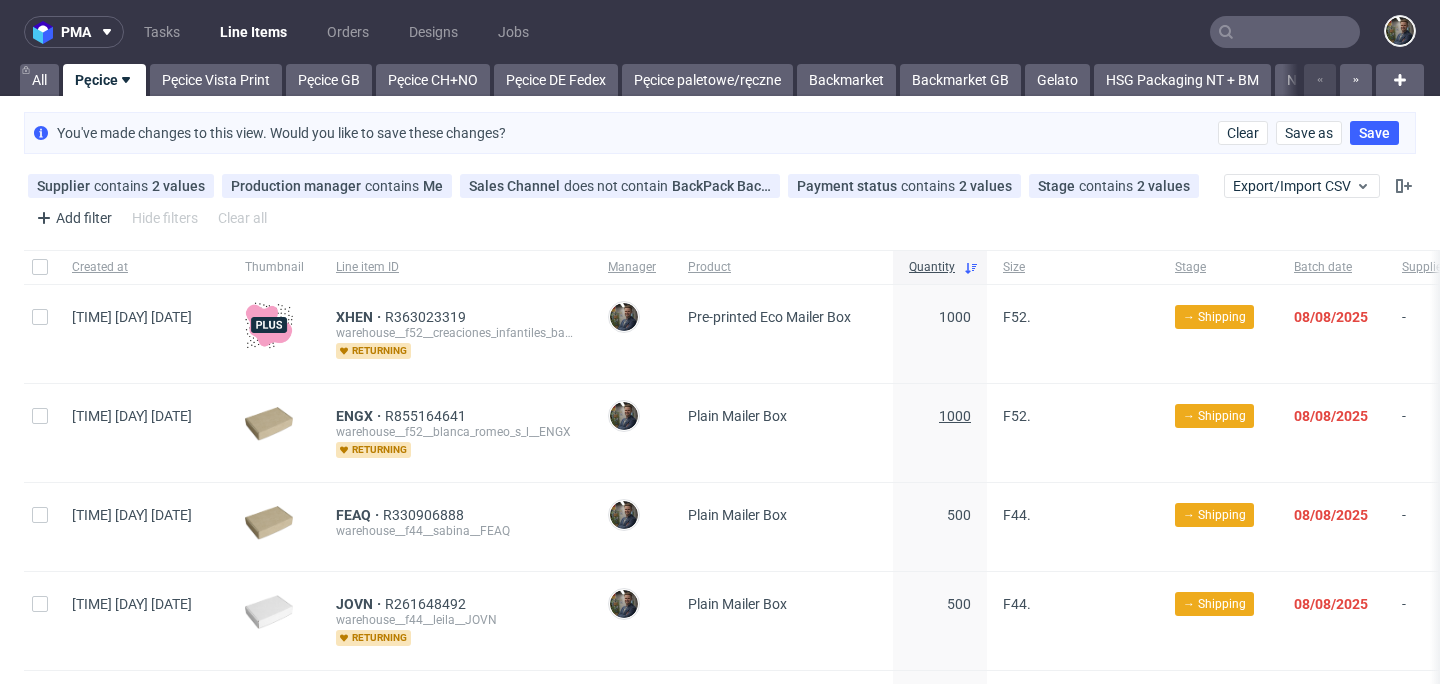 click on "1000" at bounding box center [955, 416] 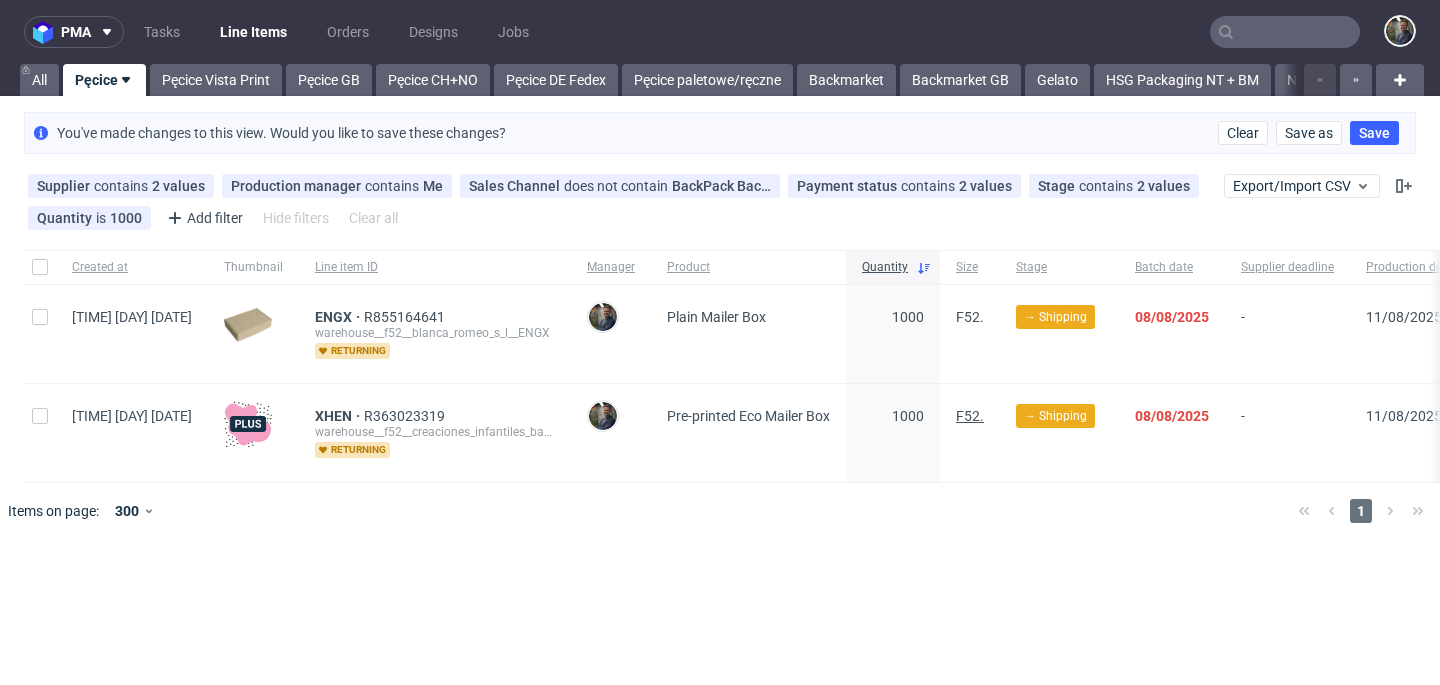 click on "F52." at bounding box center (970, 416) 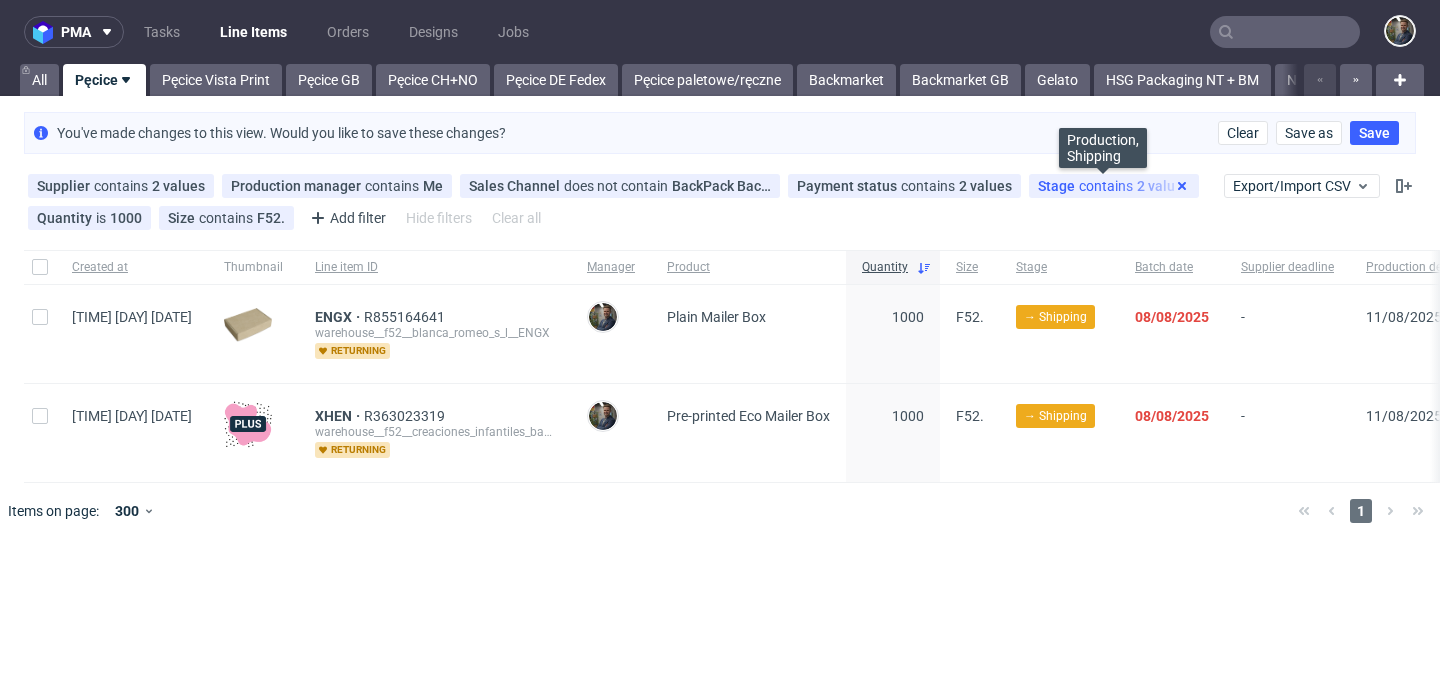 click 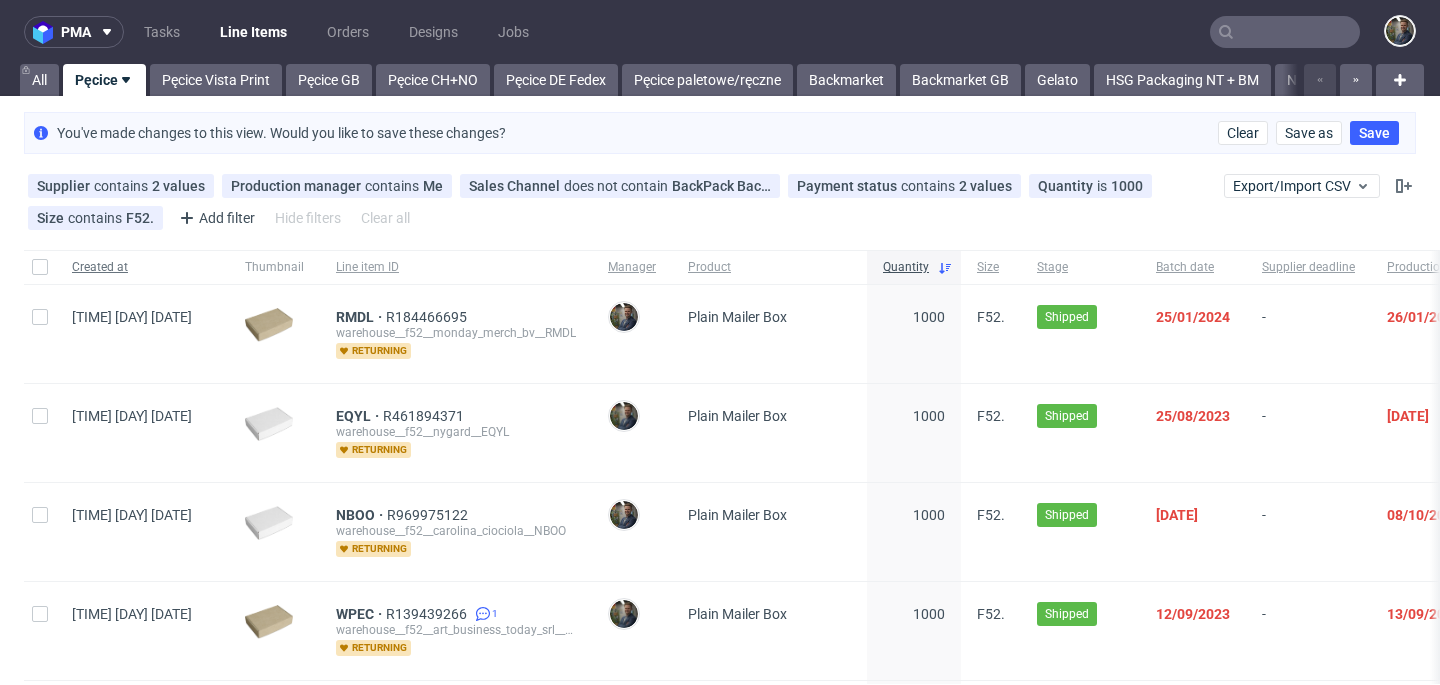 click on "Created at" at bounding box center [142, 267] 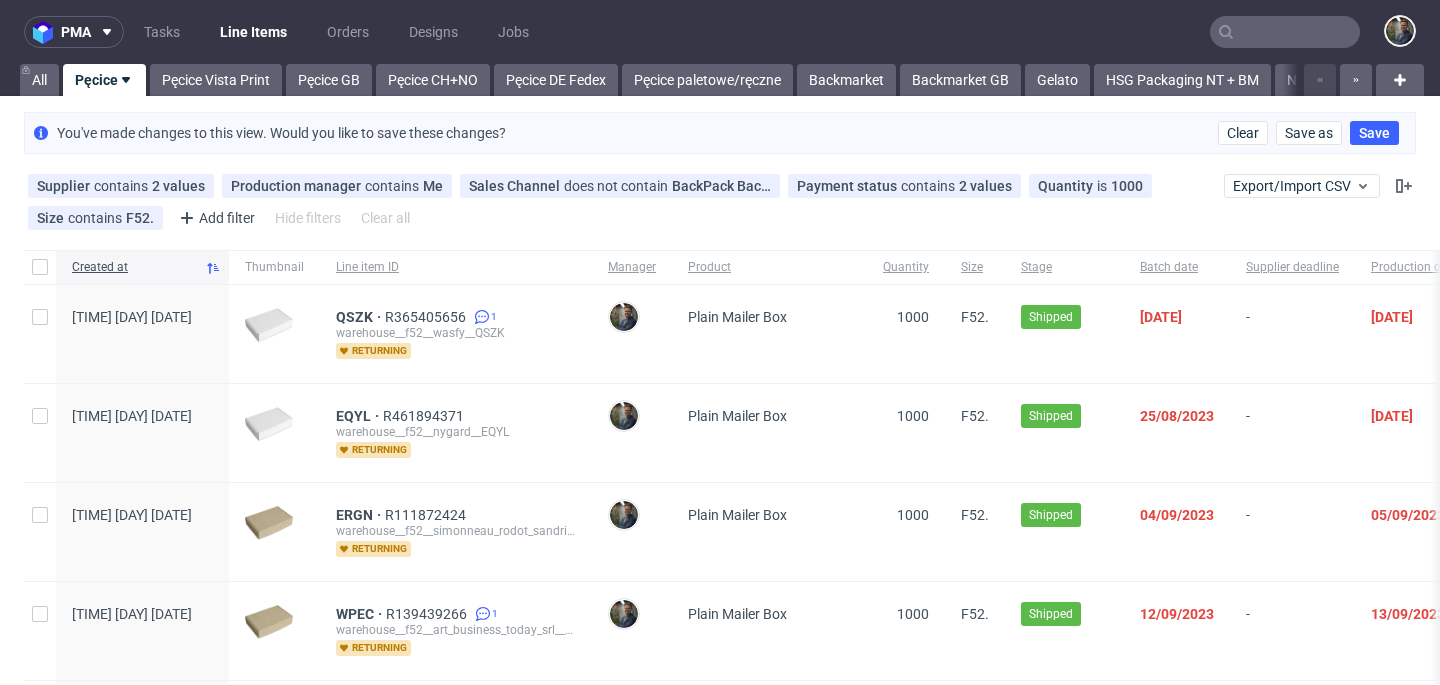 click on "Created at" at bounding box center (134, 267) 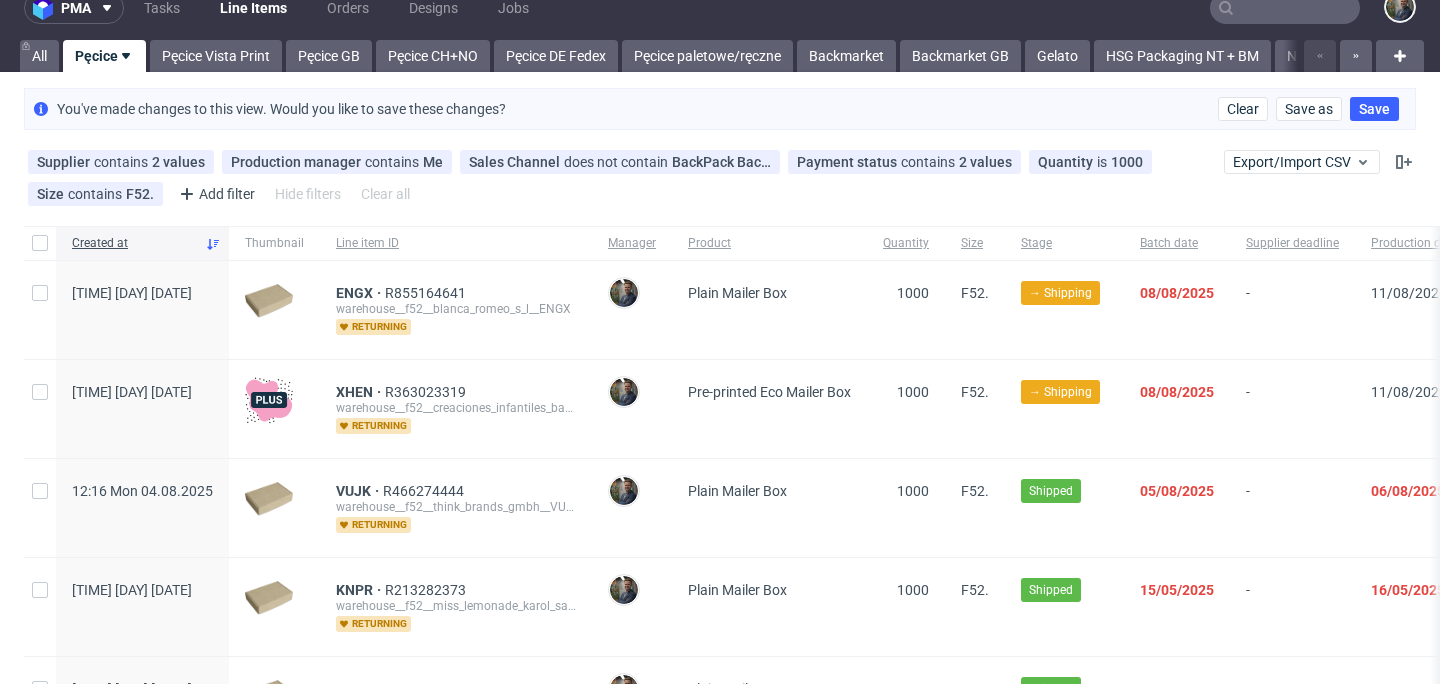 scroll, scrollTop: 25, scrollLeft: 0, axis: vertical 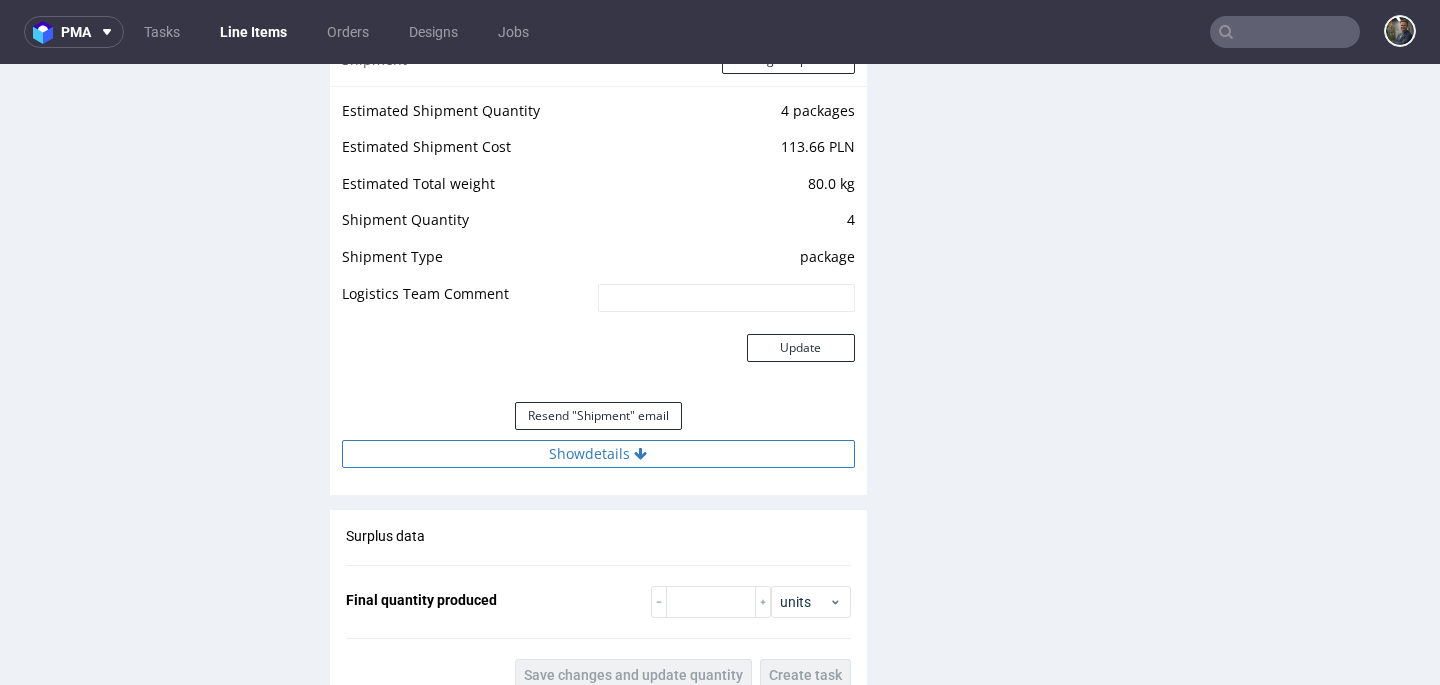 click at bounding box center [640, 454] 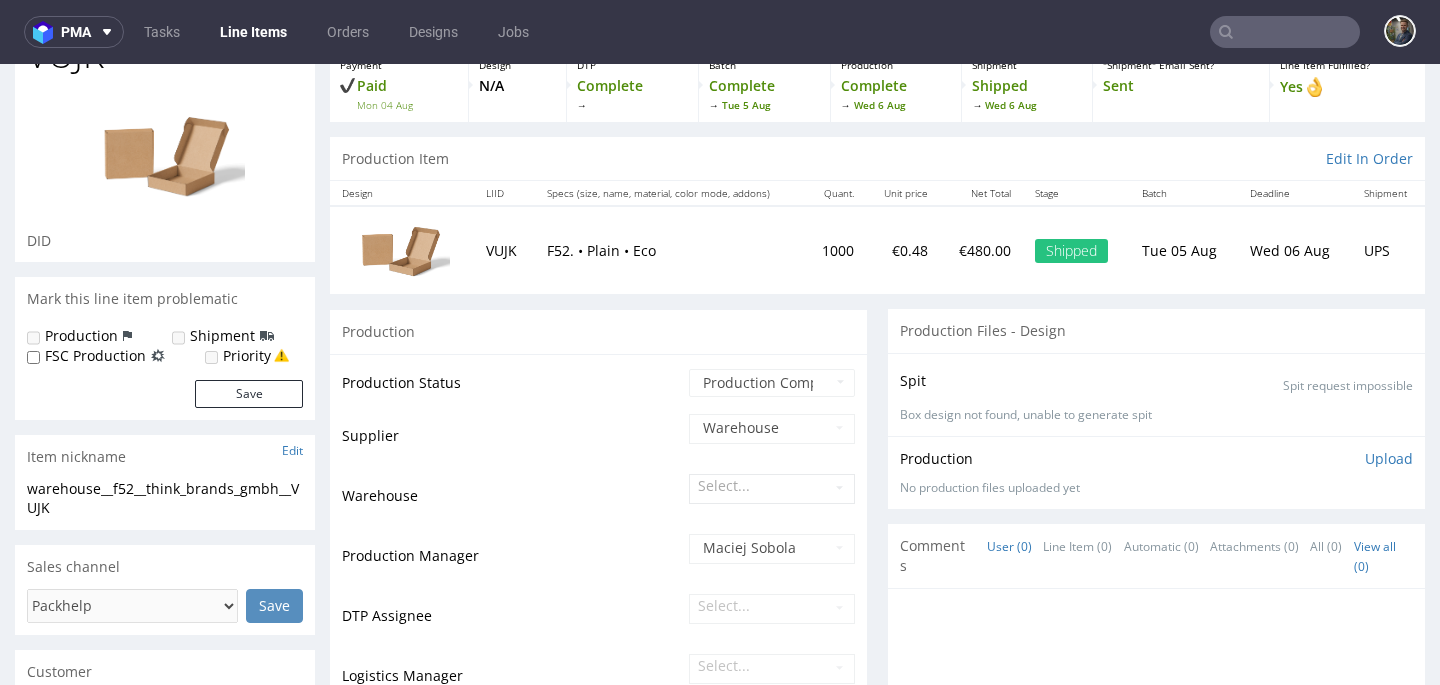 scroll, scrollTop: 0, scrollLeft: 0, axis: both 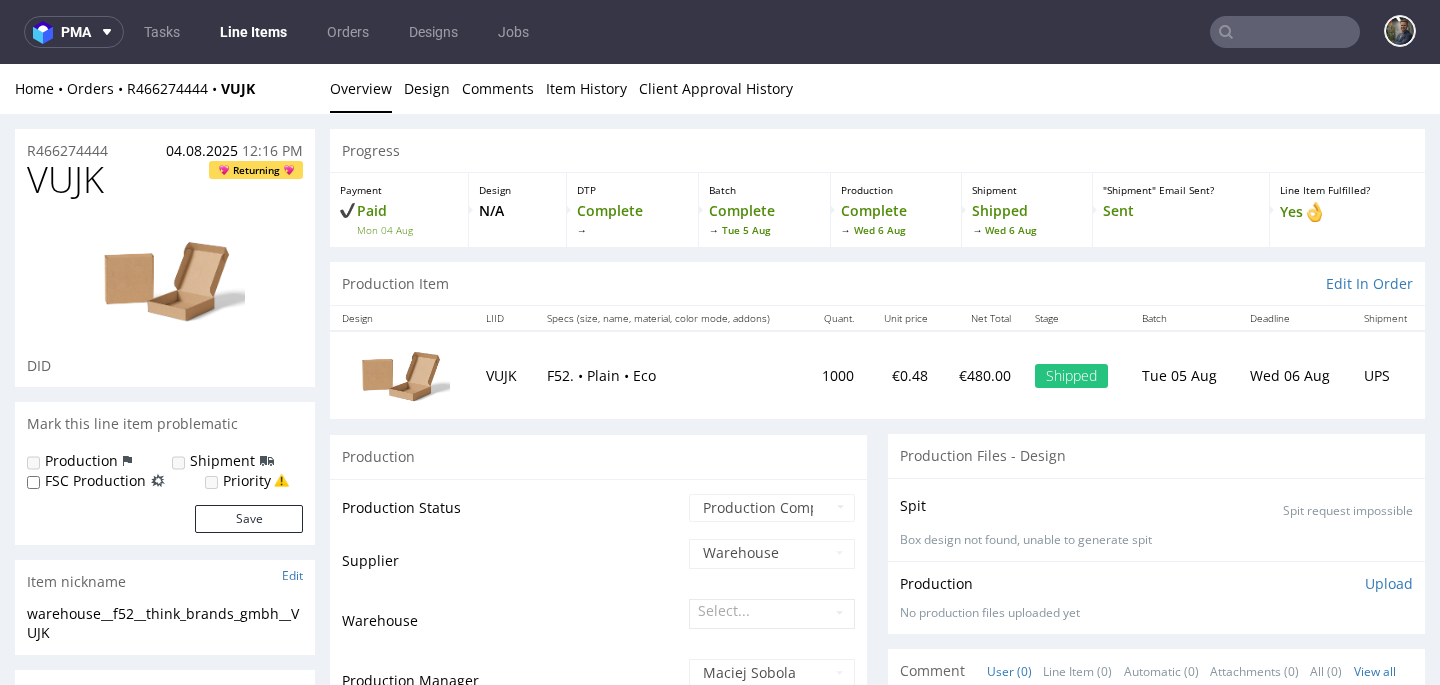 click on "VUJK" at bounding box center [65, 180] 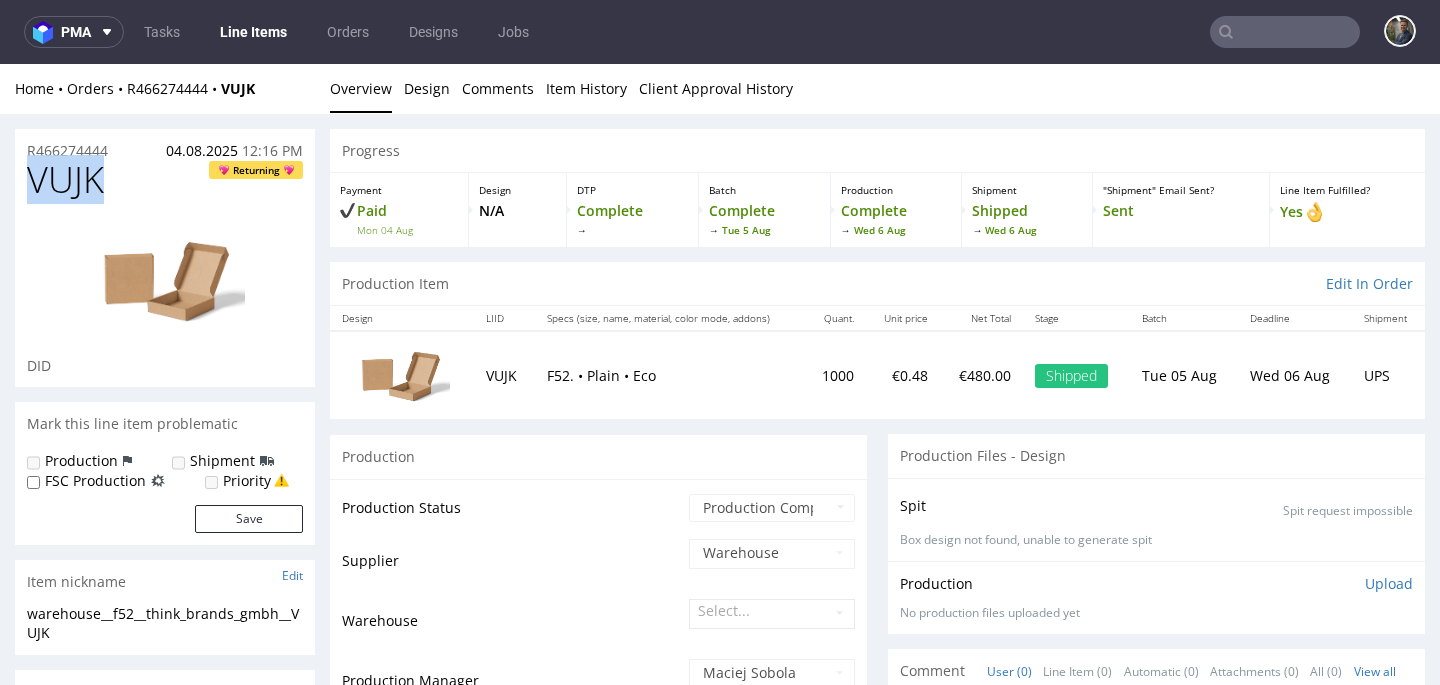 click on "VUJK" at bounding box center (65, 180) 